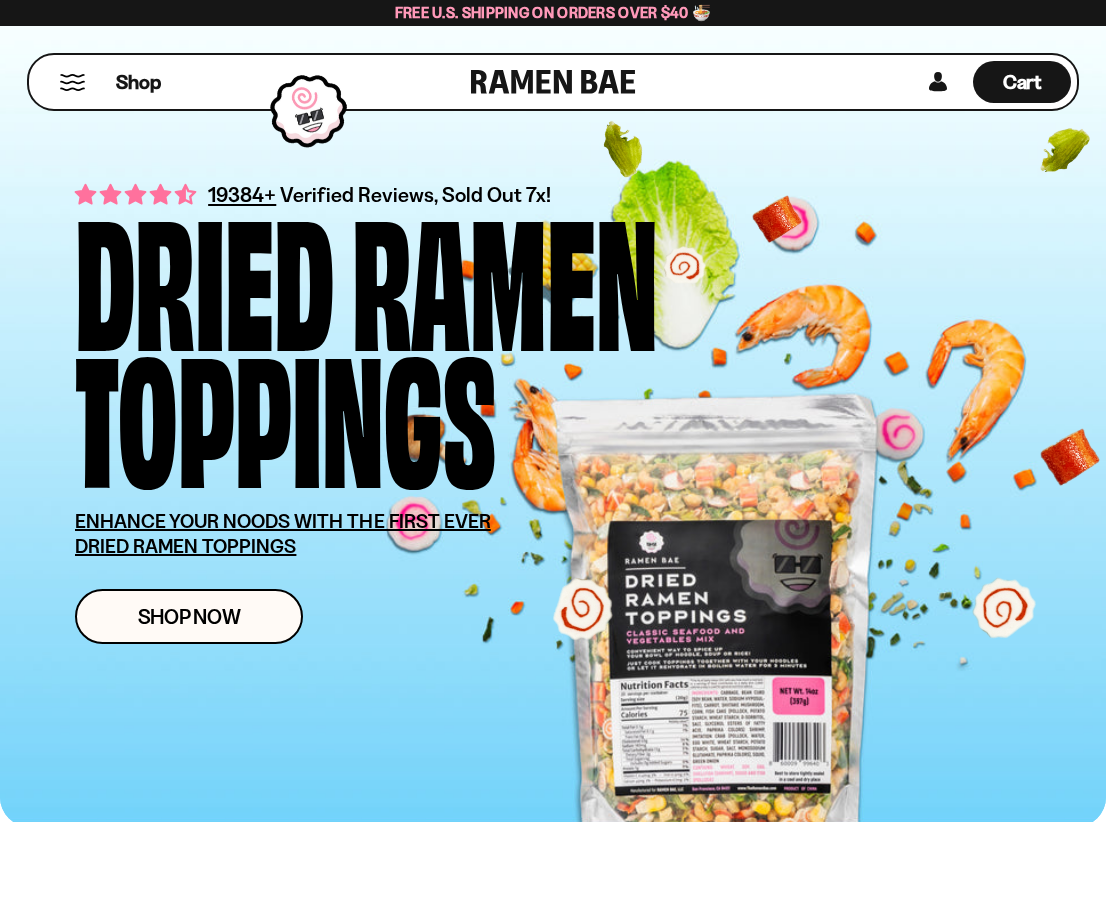 scroll, scrollTop: 0, scrollLeft: 0, axis: both 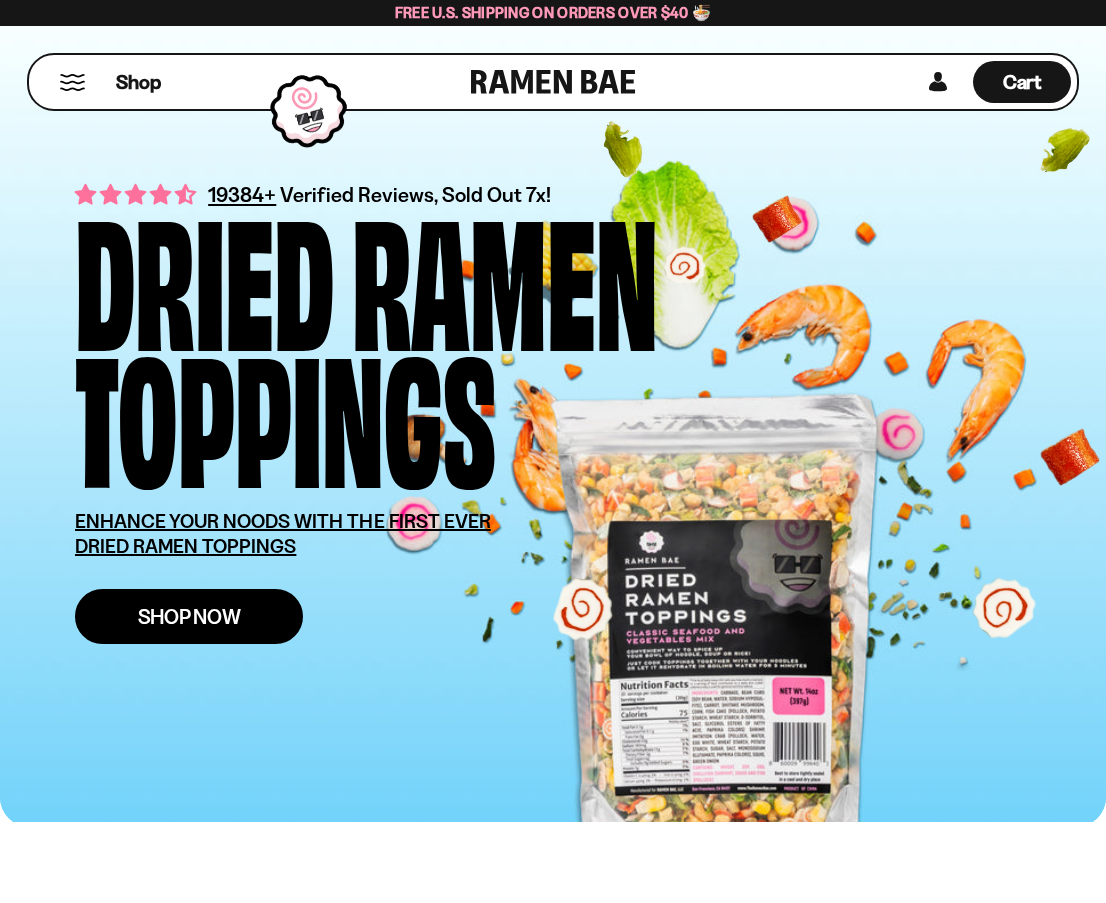 click on "Shop Now" at bounding box center (189, 616) 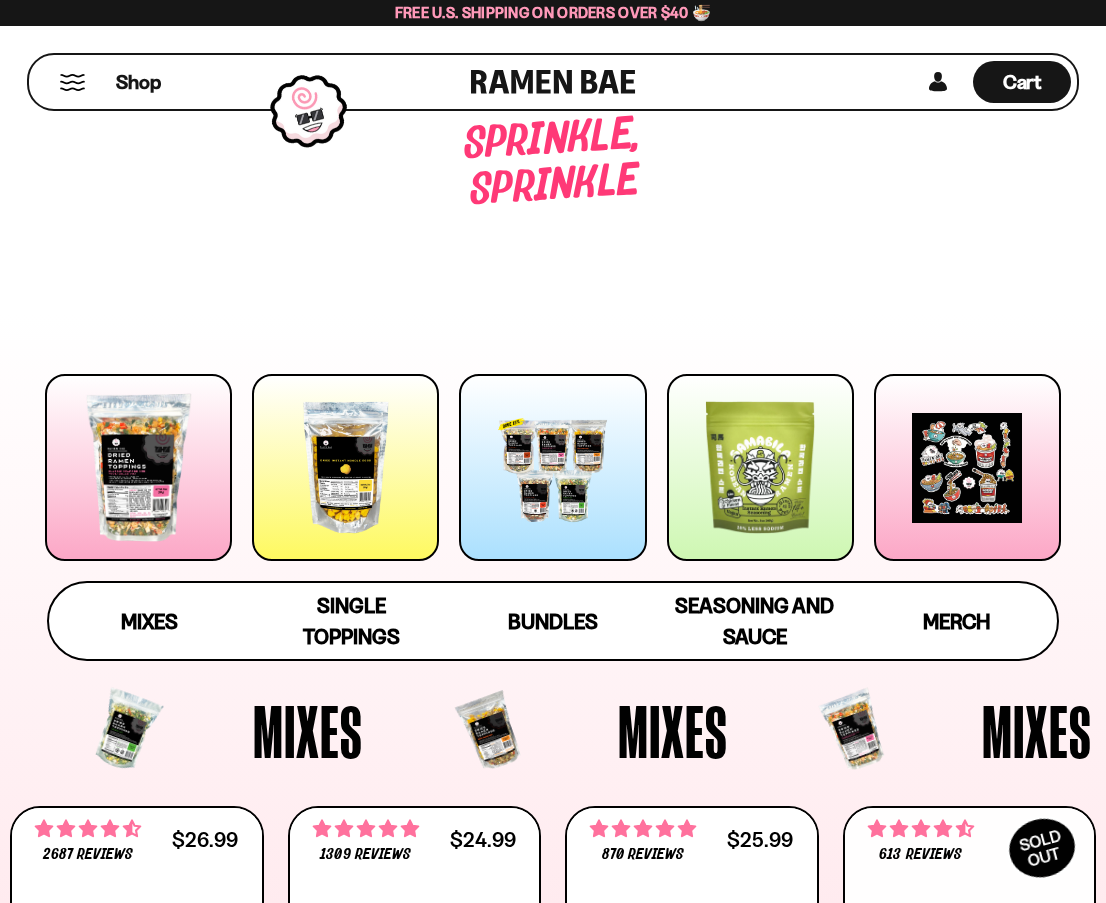 scroll, scrollTop: 0, scrollLeft: 0, axis: both 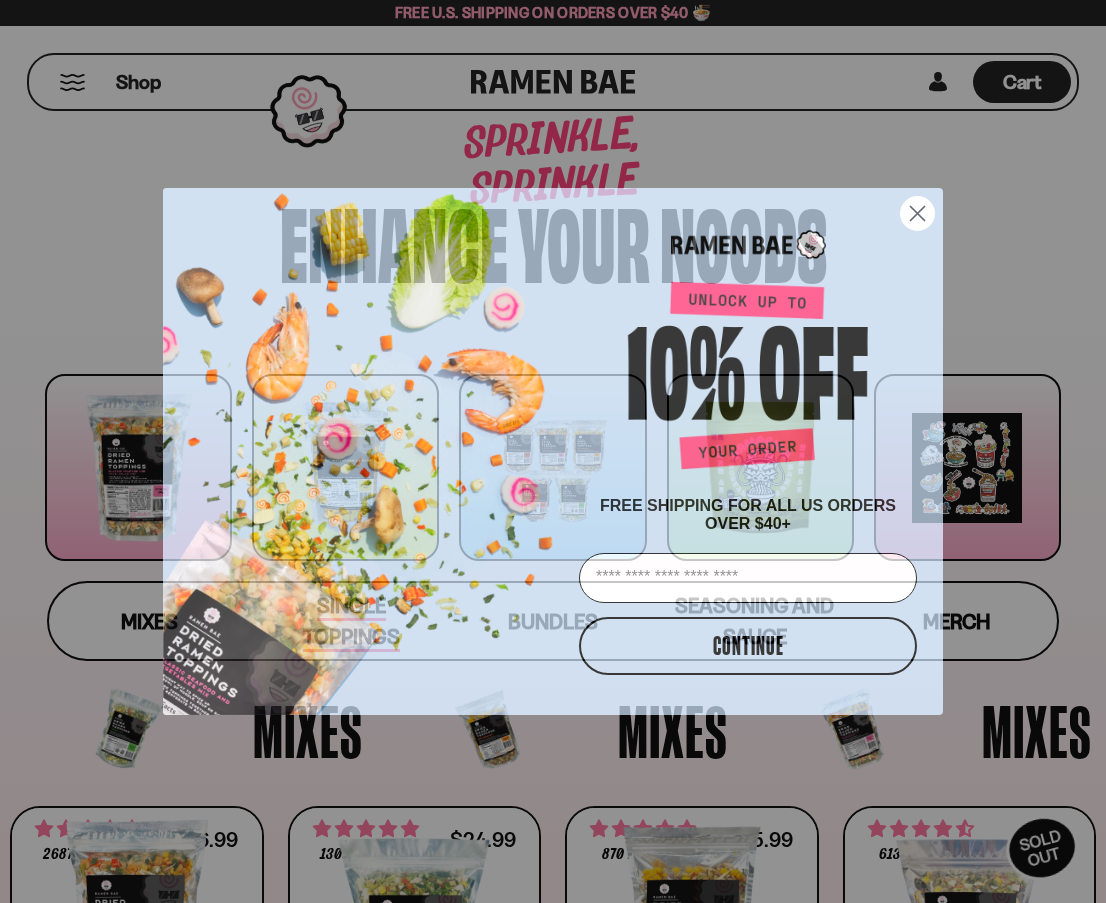 click at bounding box center [367, 443] 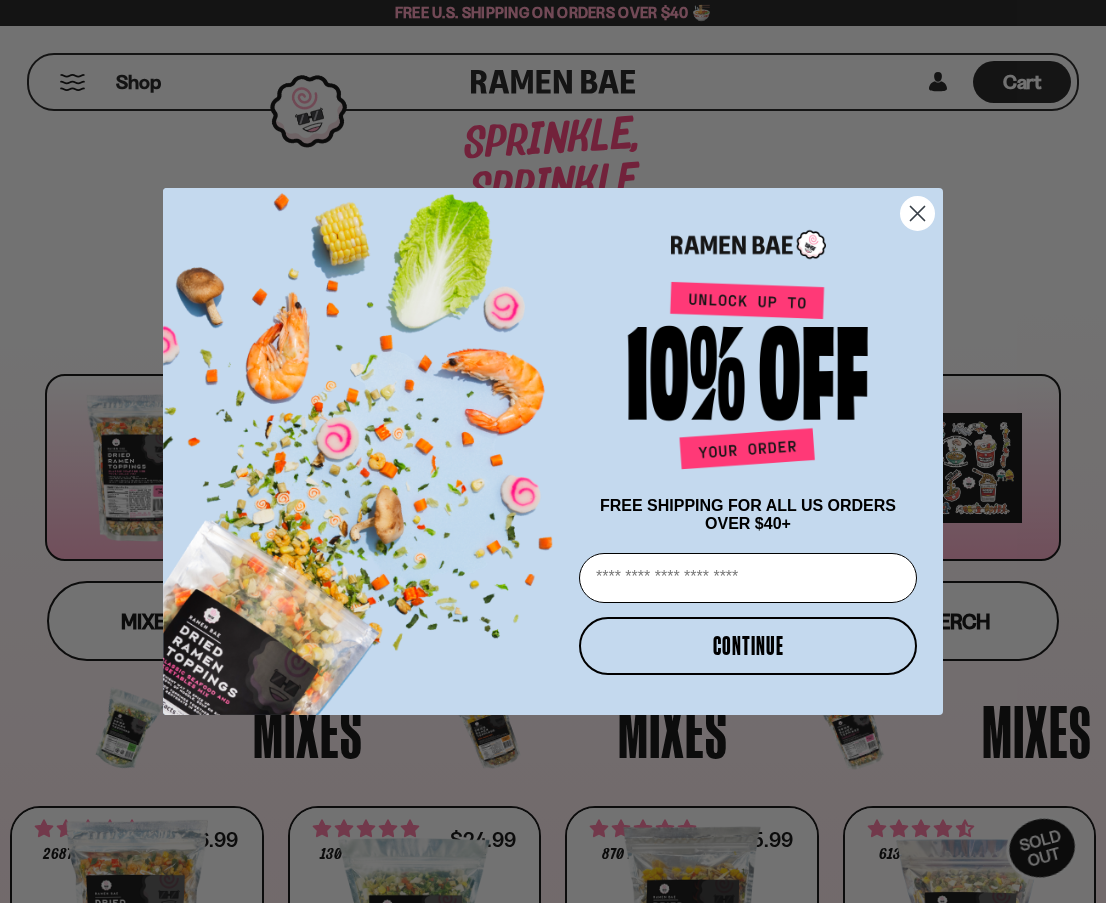click 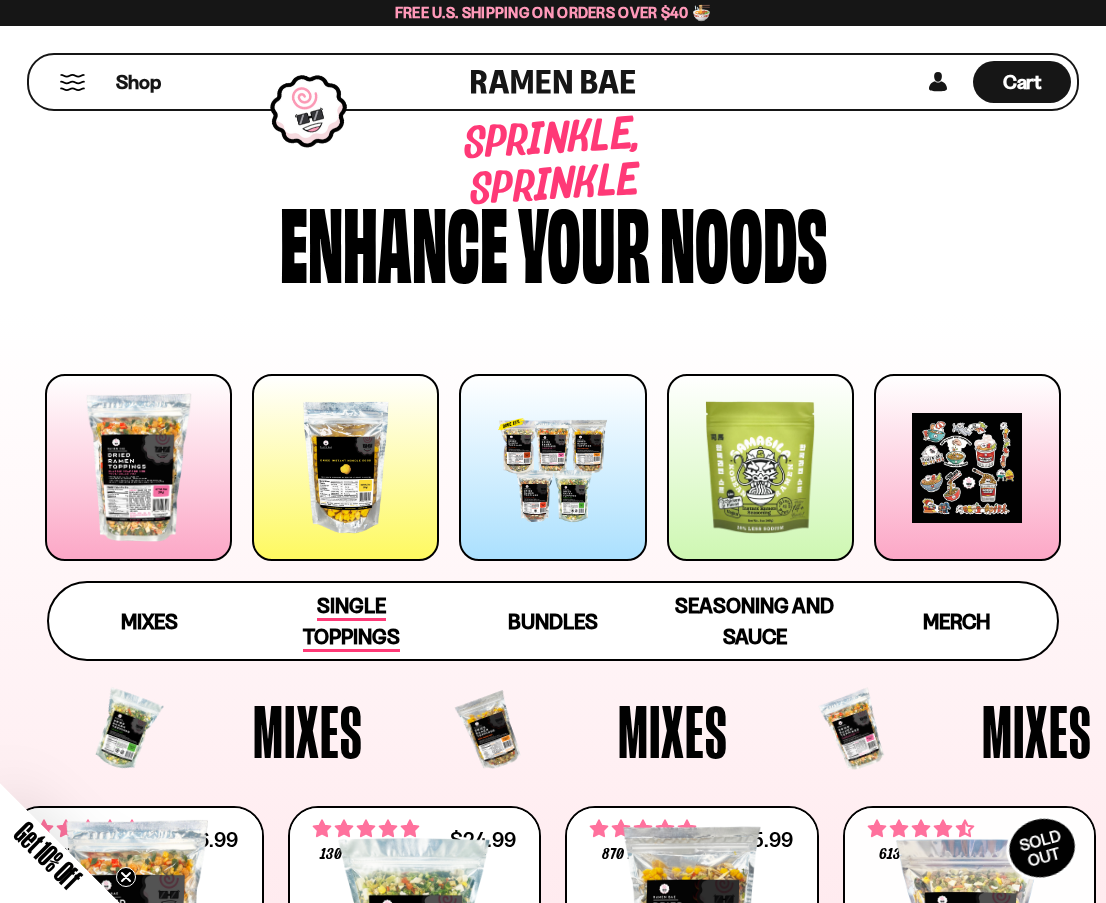 click on "Single Toppings" at bounding box center (351, 622) 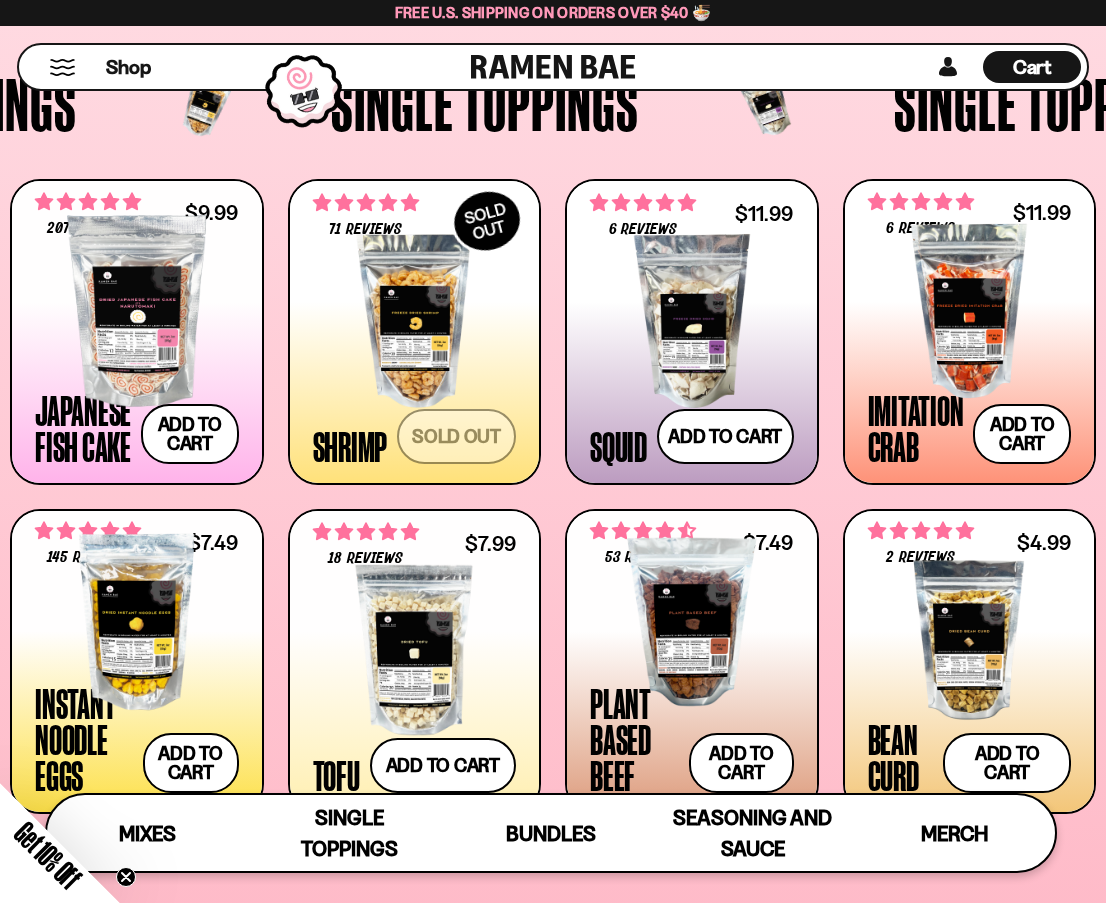 scroll, scrollTop: 1185, scrollLeft: 0, axis: vertical 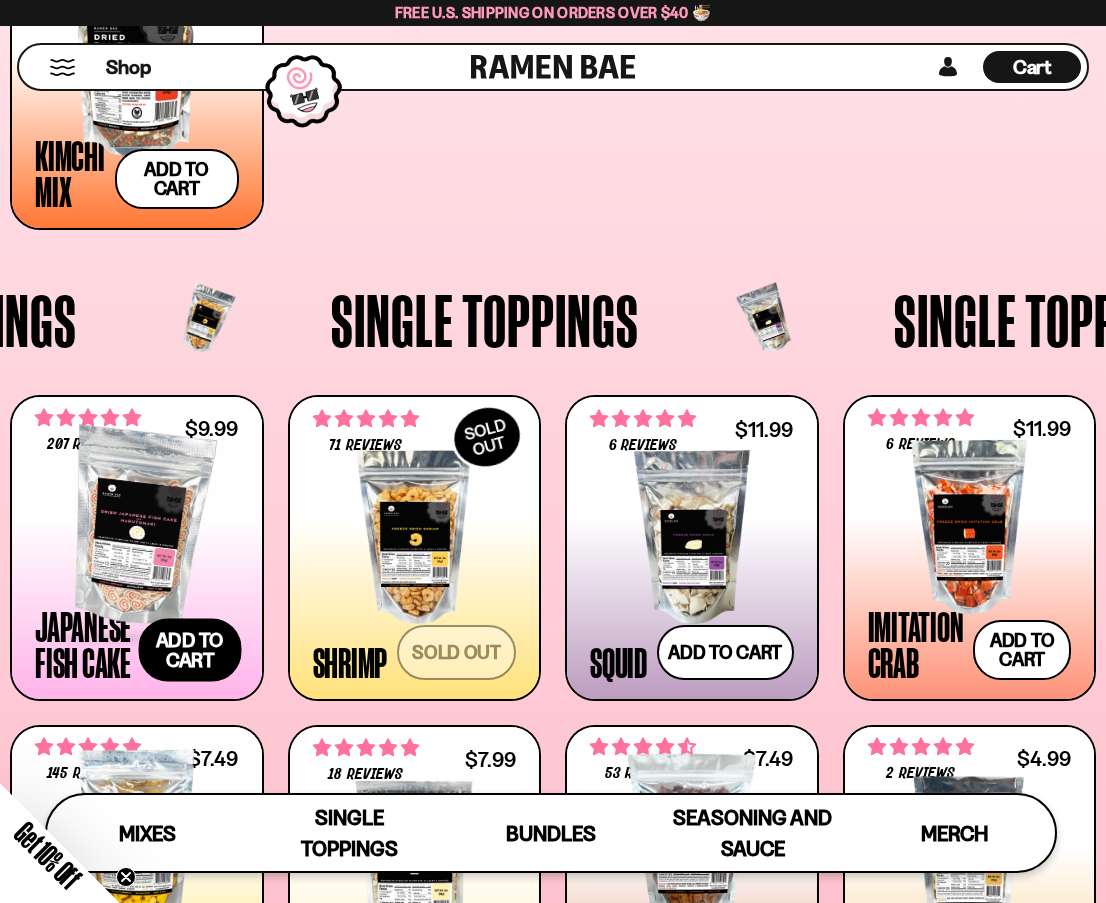 click on "Add to cart
Add
—
Regular price
$9.99
Regular price
Sale price
$9.99
Unit price
/
per" at bounding box center [190, 649] 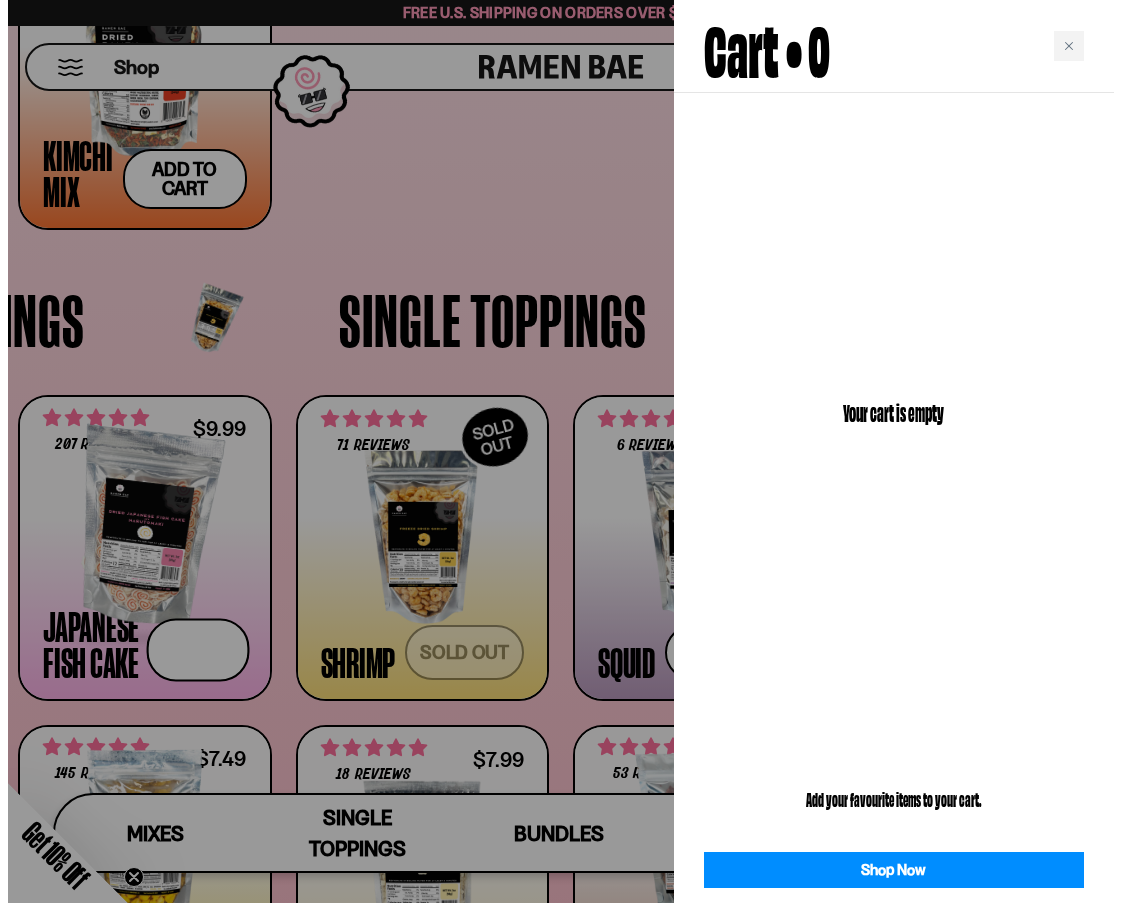 scroll, scrollTop: 1193, scrollLeft: 0, axis: vertical 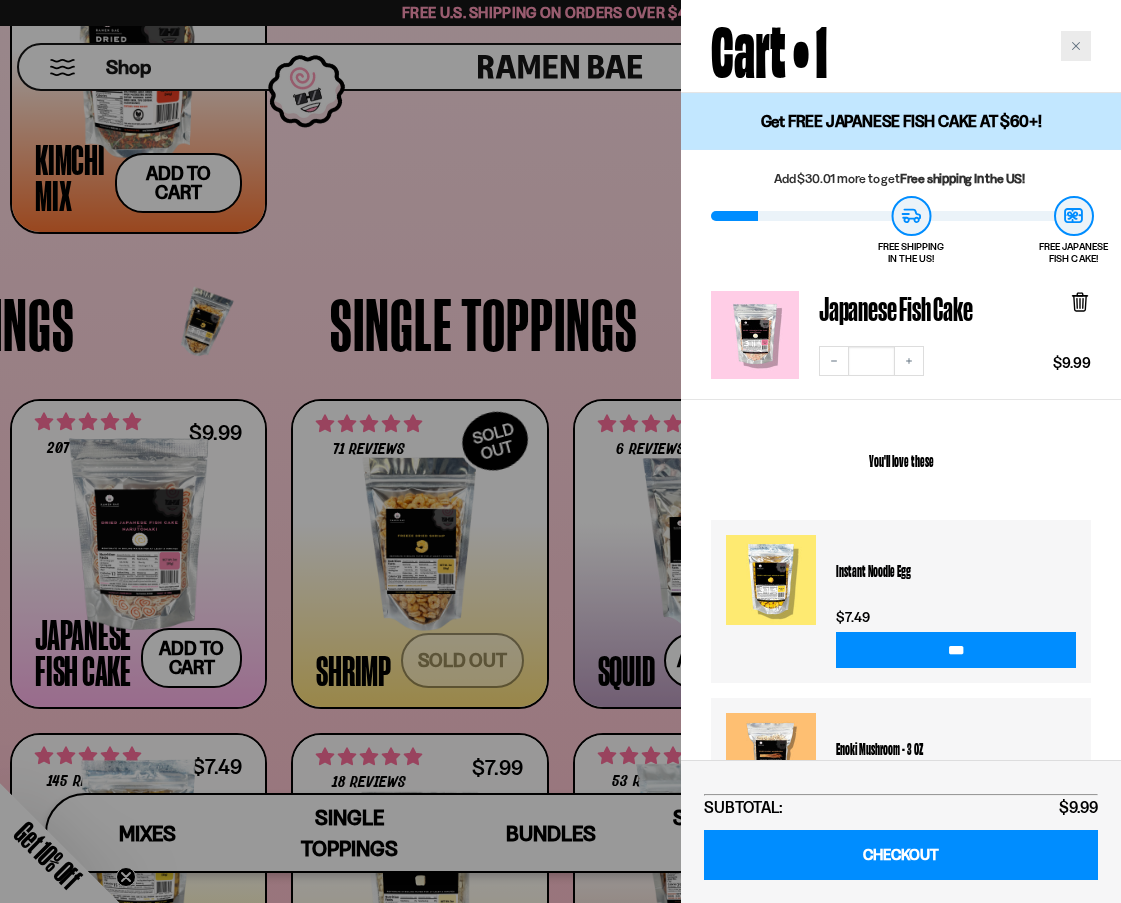 click 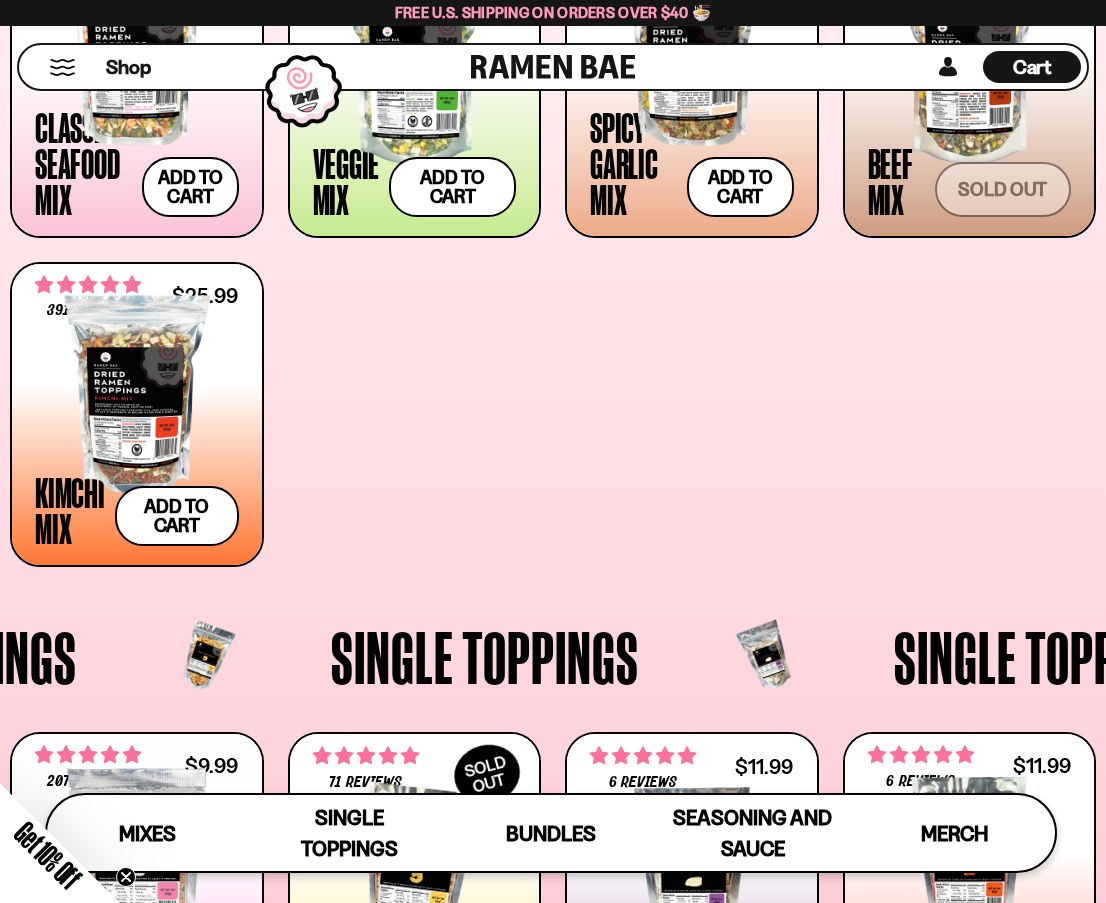 scroll, scrollTop: 785, scrollLeft: 0, axis: vertical 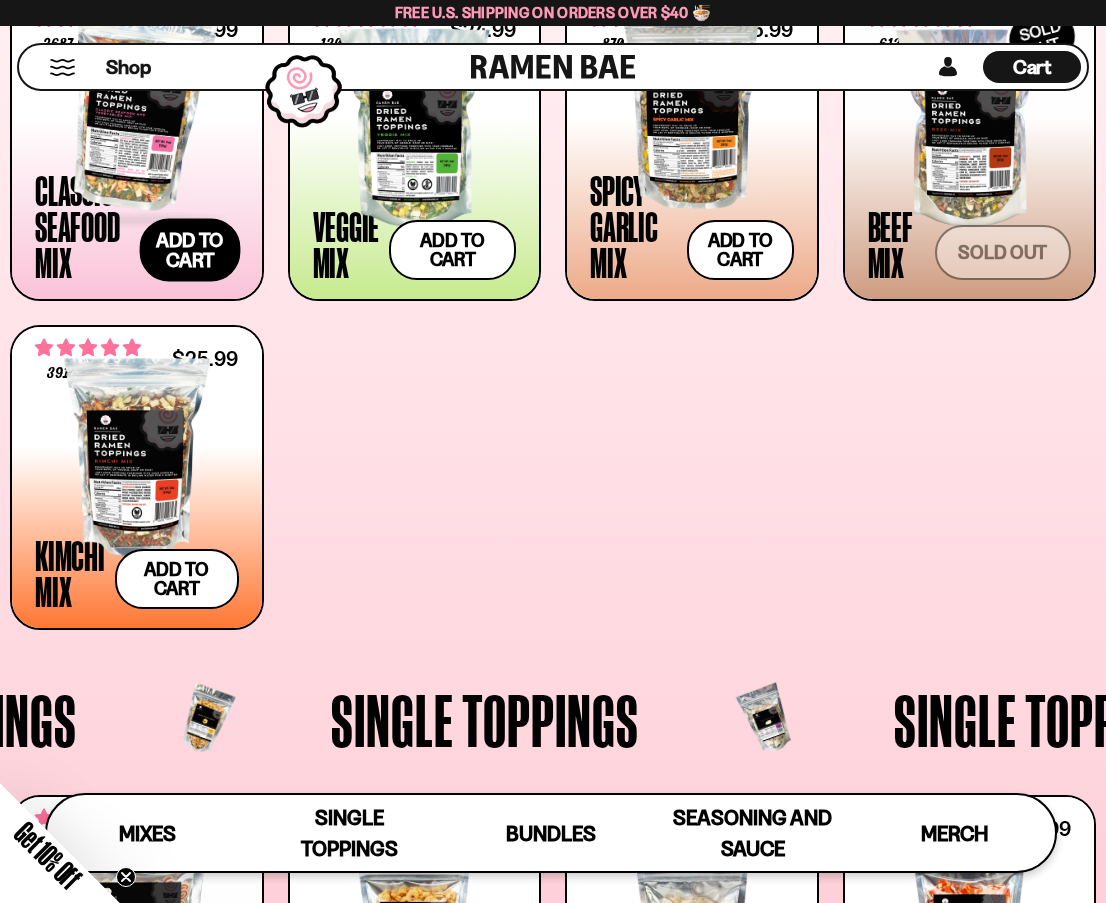 click on "Add to cart
Add
—
Regular price
$26.99
Regular price
Sale price
$26.99
Unit price
/
per" at bounding box center [190, 250] 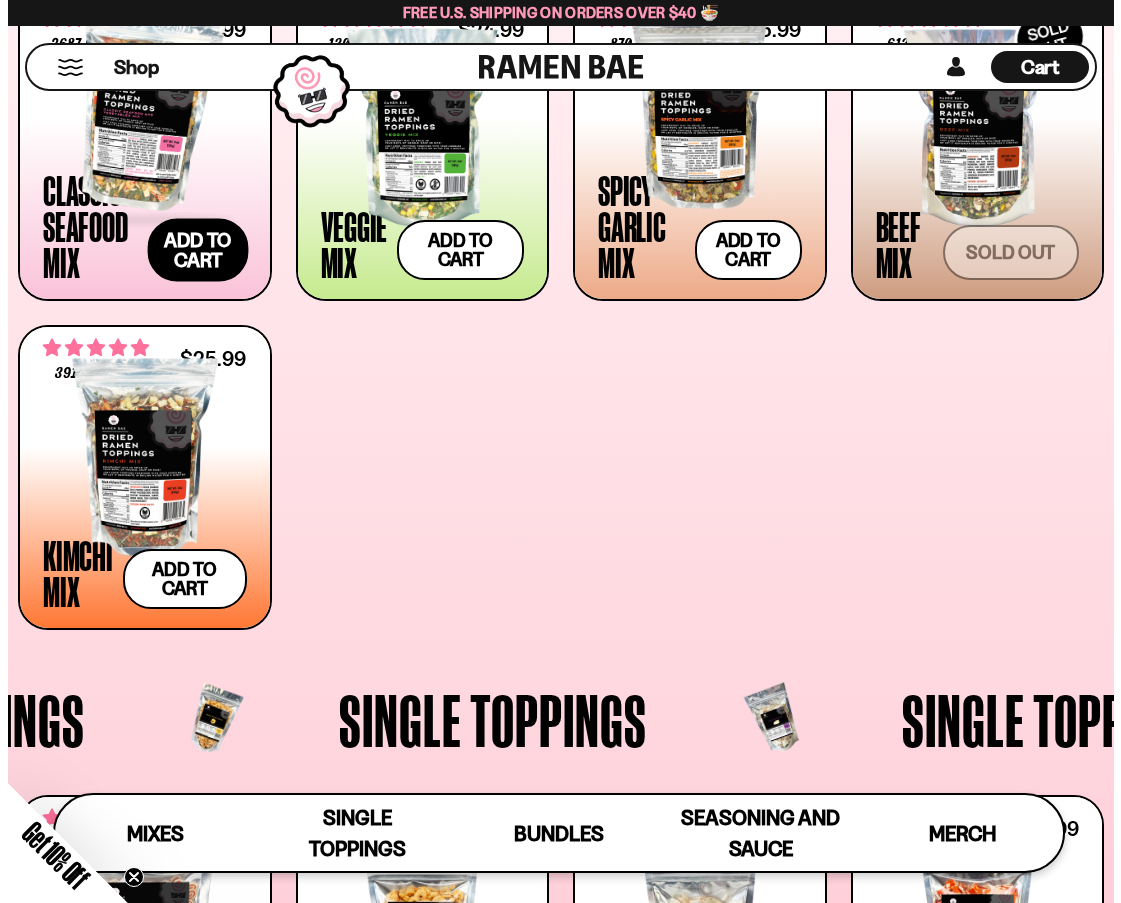 scroll, scrollTop: 788, scrollLeft: 0, axis: vertical 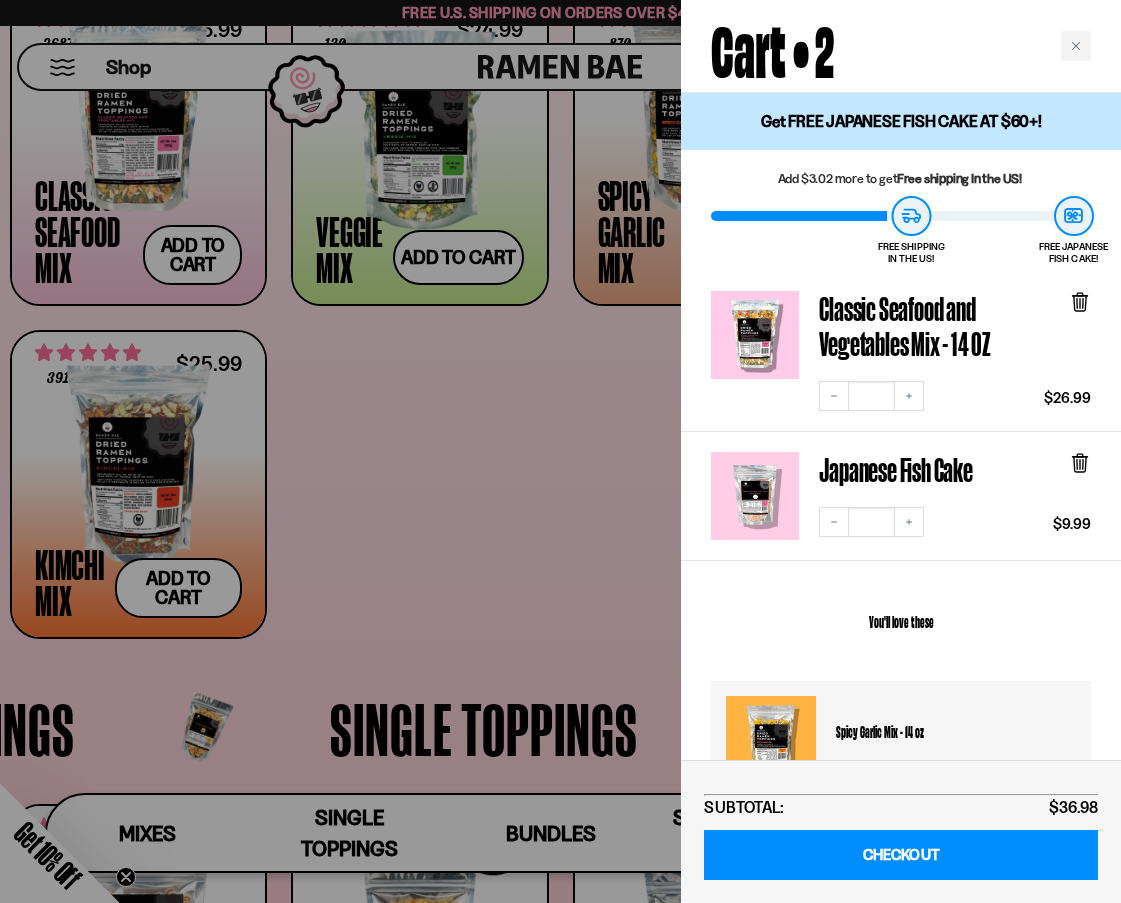 drag, startPoint x: 1079, startPoint y: 48, endPoint x: 1049, endPoint y: 53, distance: 30.413813 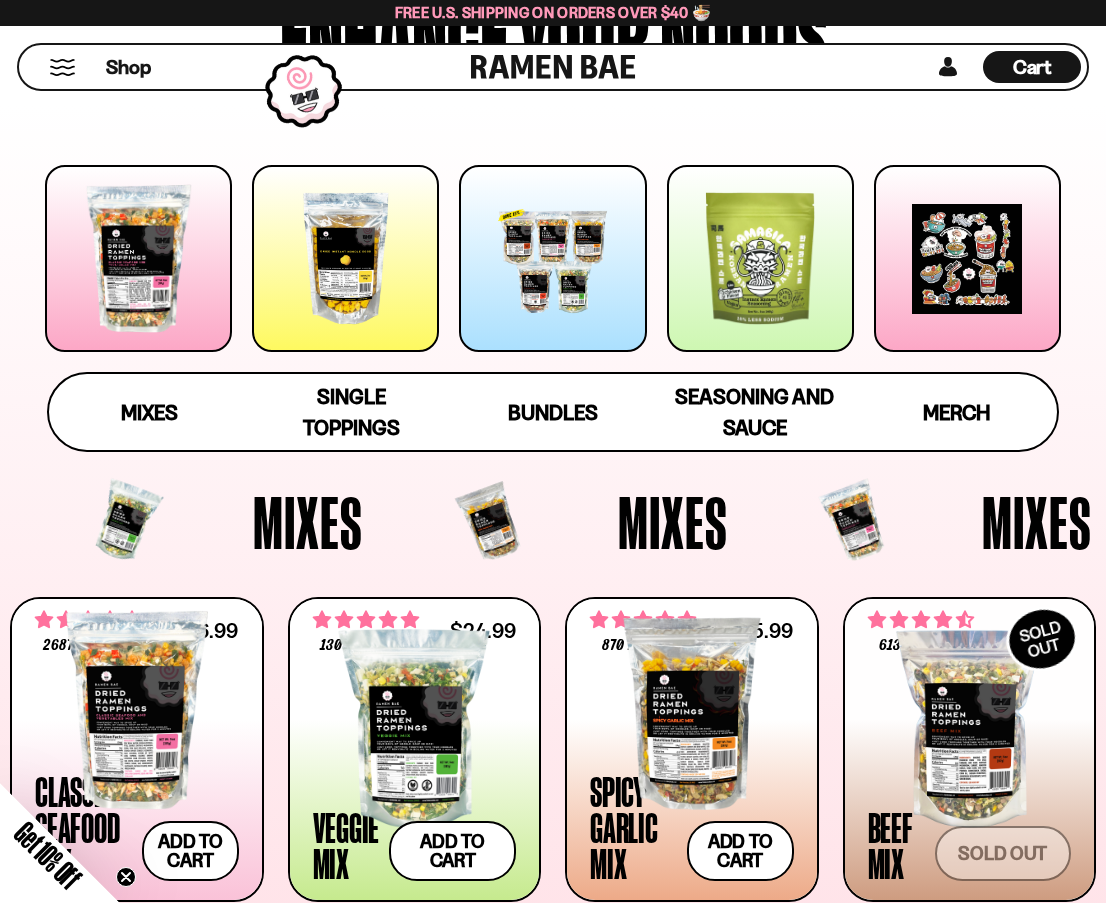 scroll, scrollTop: 185, scrollLeft: 0, axis: vertical 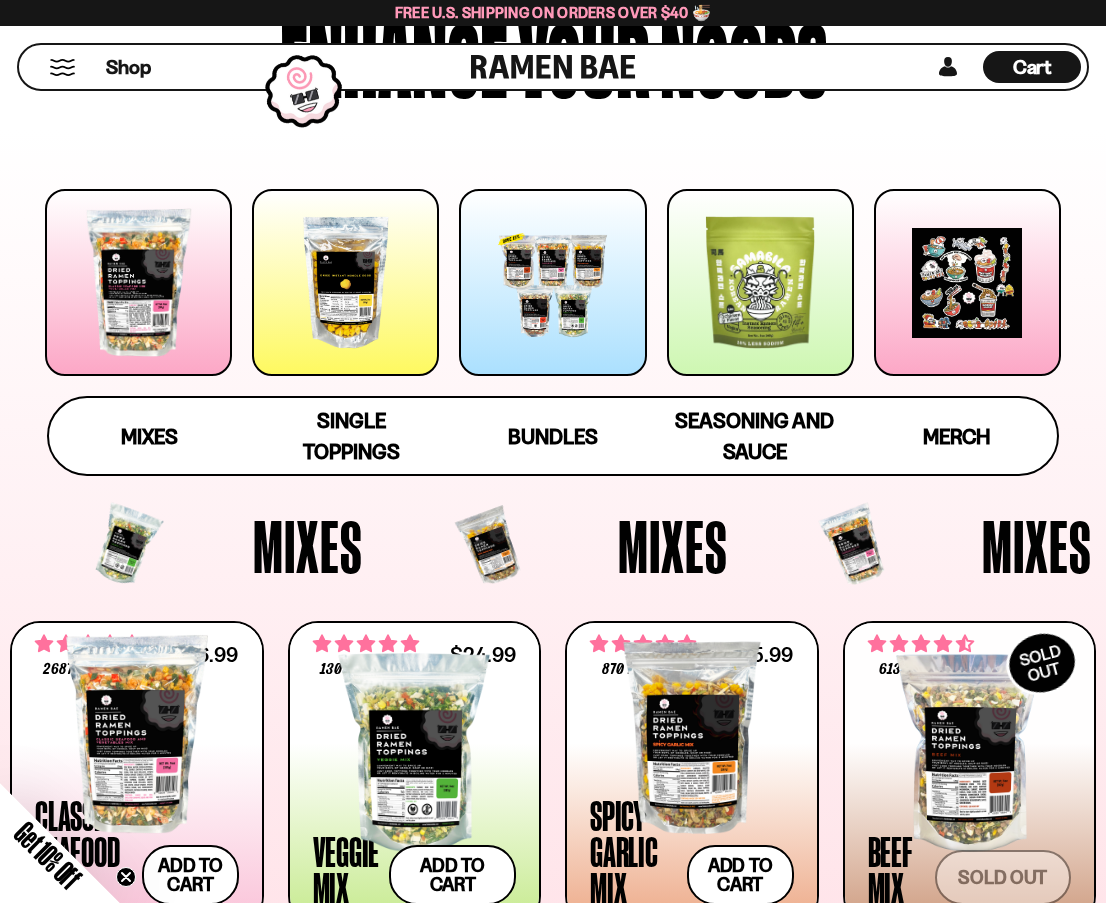 click at bounding box center [138, 282] 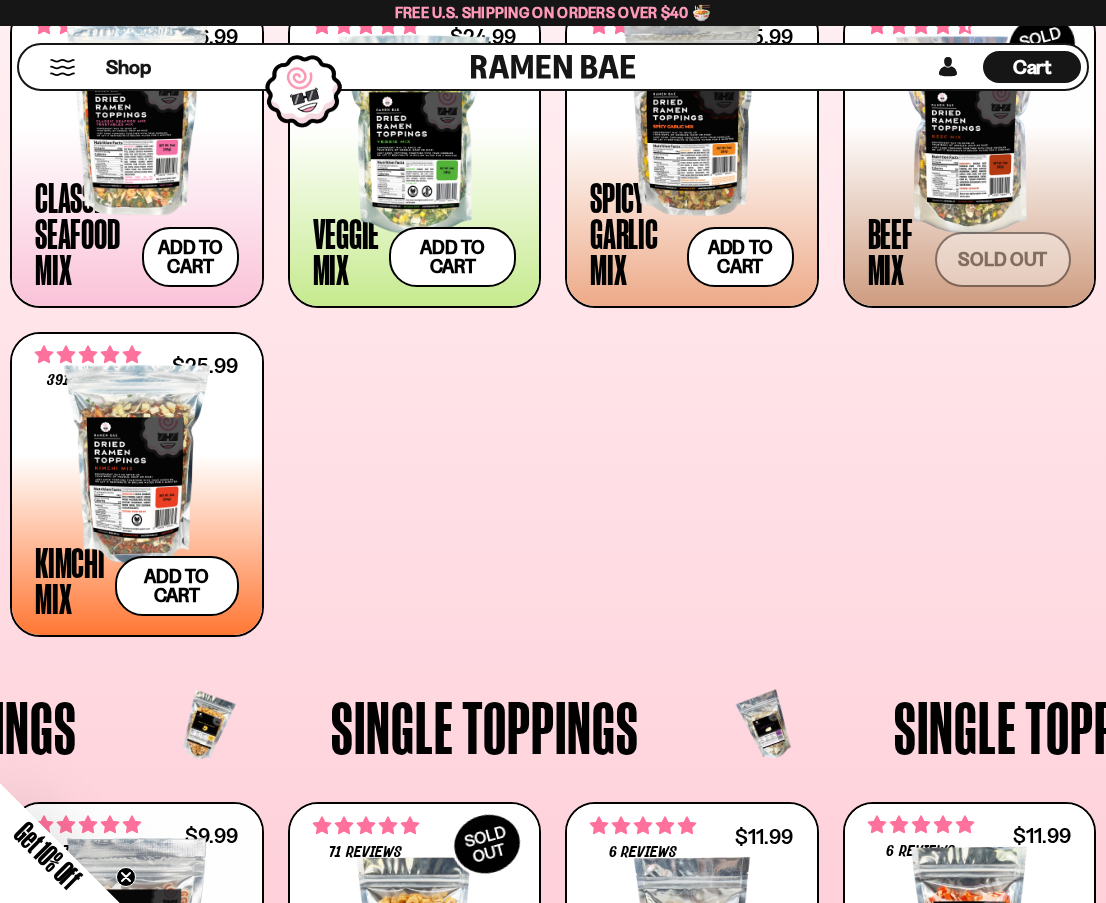 scroll, scrollTop: 786, scrollLeft: 0, axis: vertical 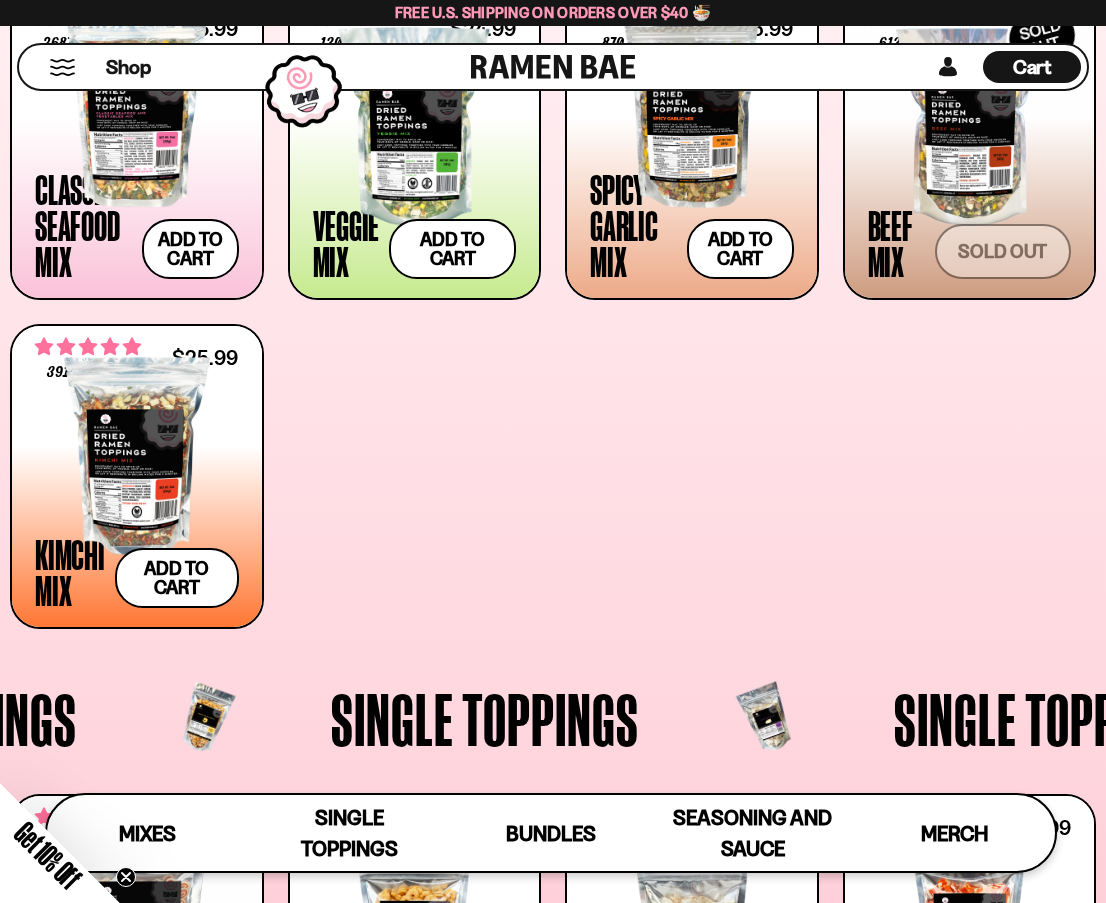 click on "Cart" at bounding box center [1032, 67] 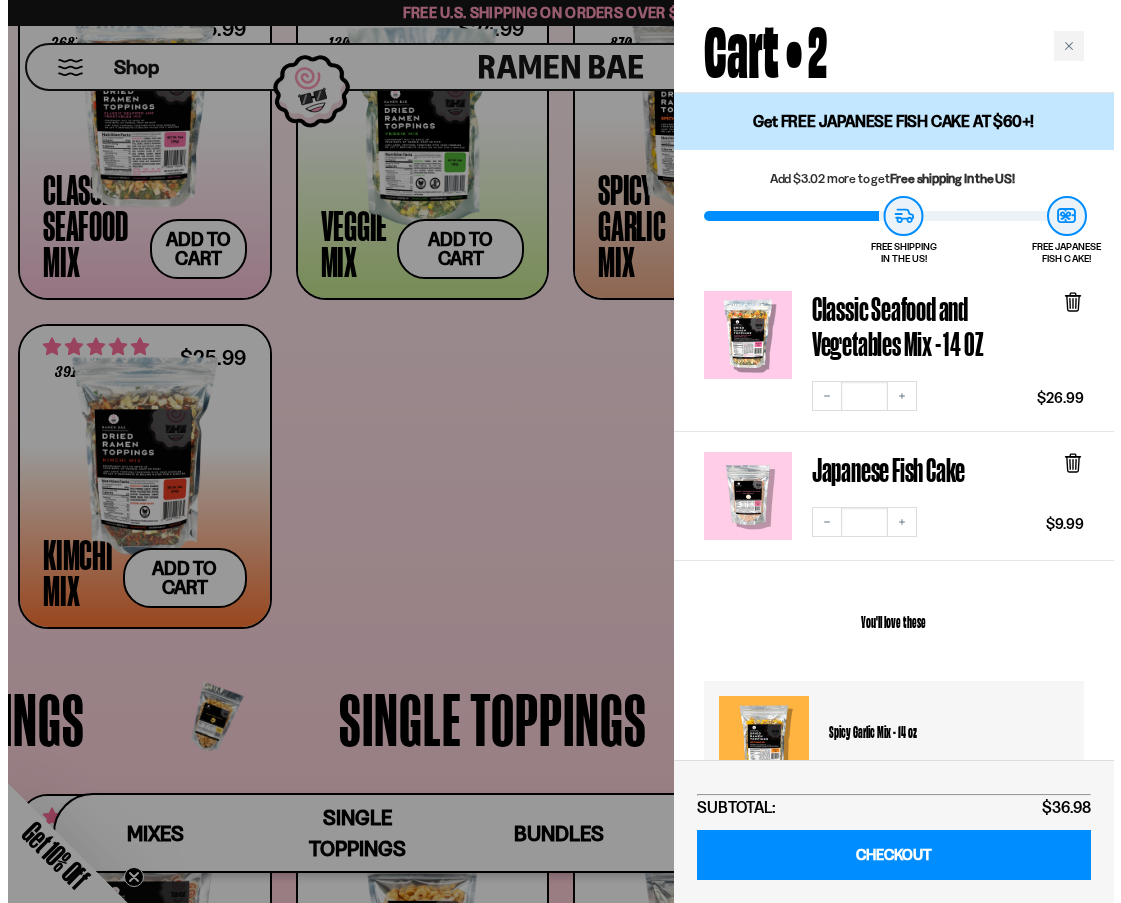 scroll, scrollTop: 789, scrollLeft: 0, axis: vertical 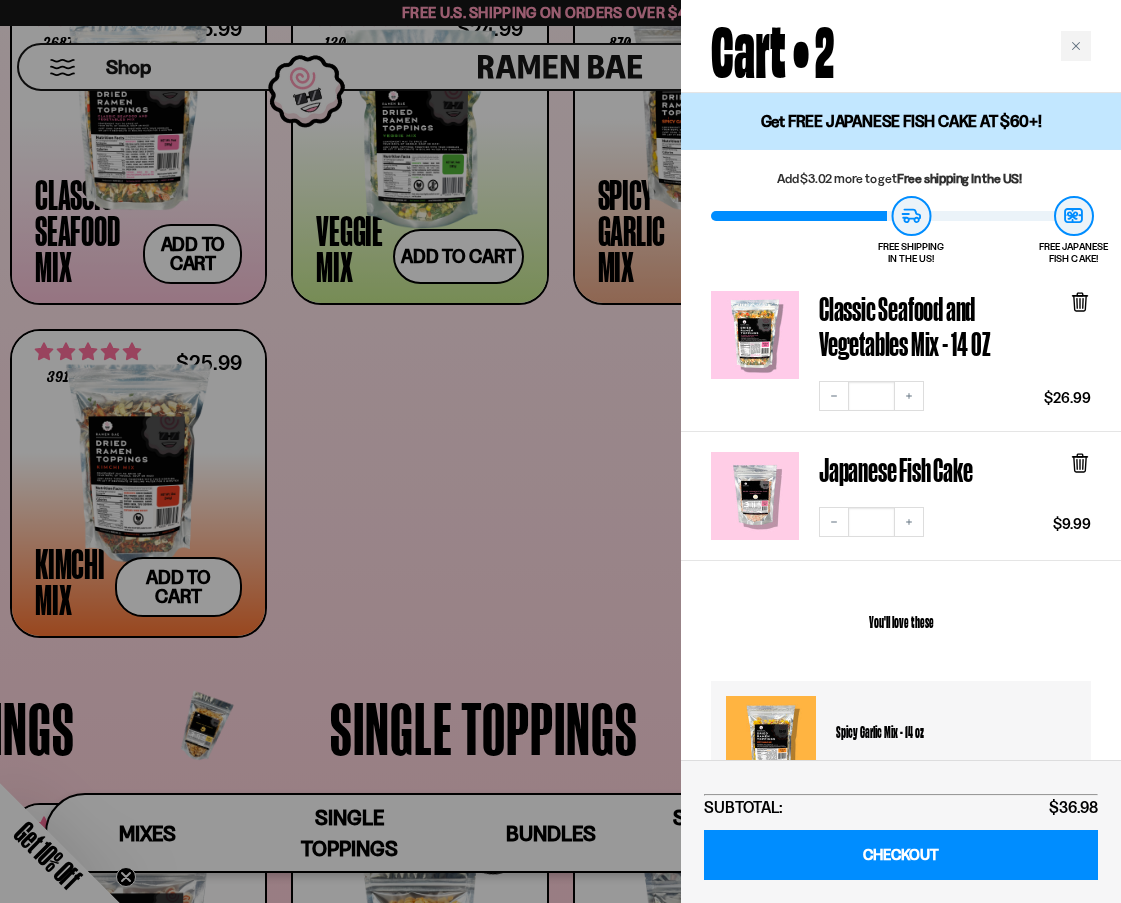 click at bounding box center [755, 335] 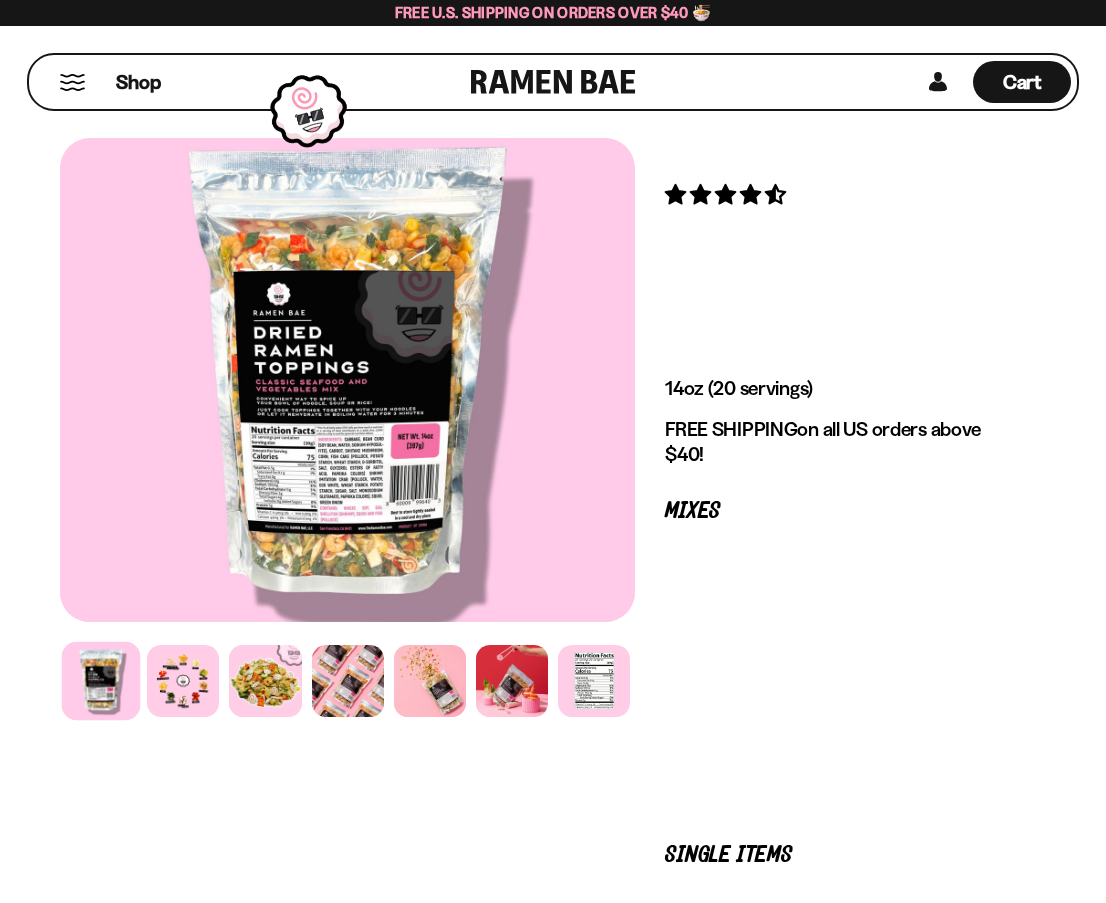 scroll, scrollTop: 0, scrollLeft: 0, axis: both 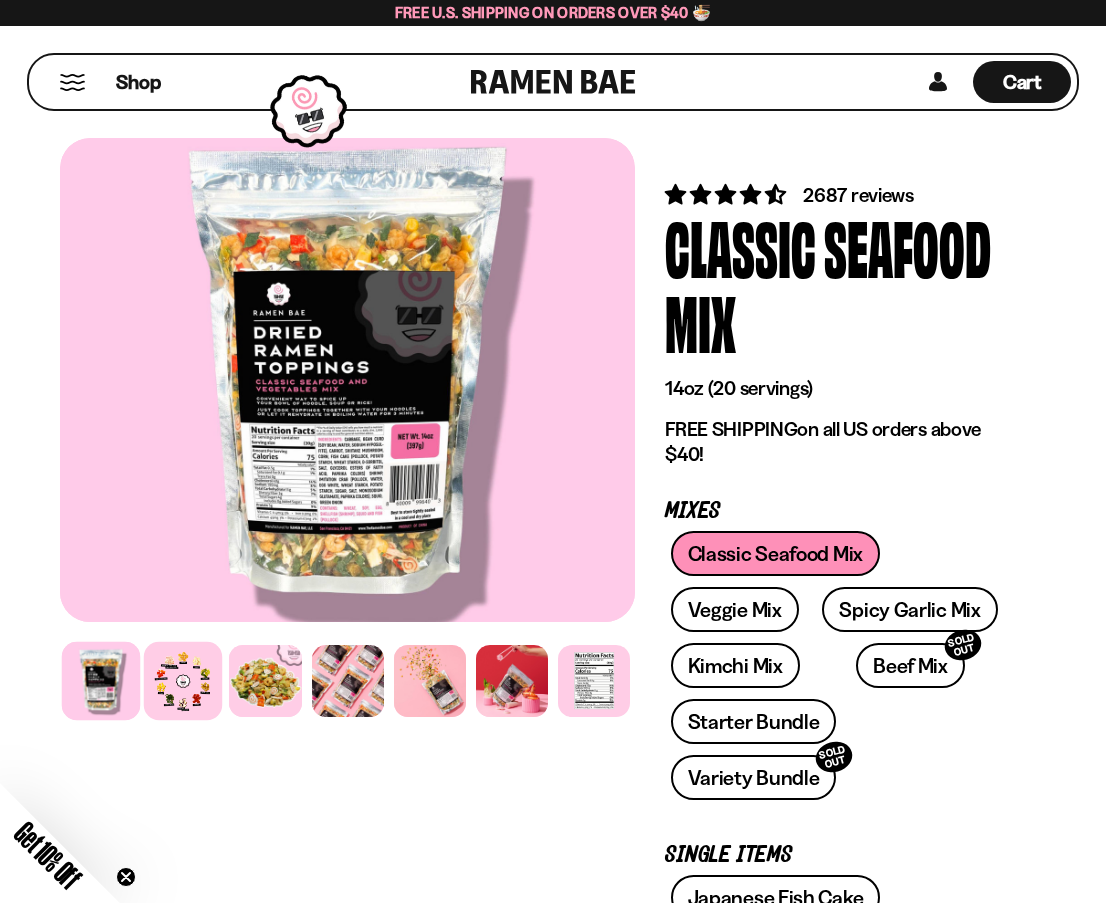 click at bounding box center [183, 680] 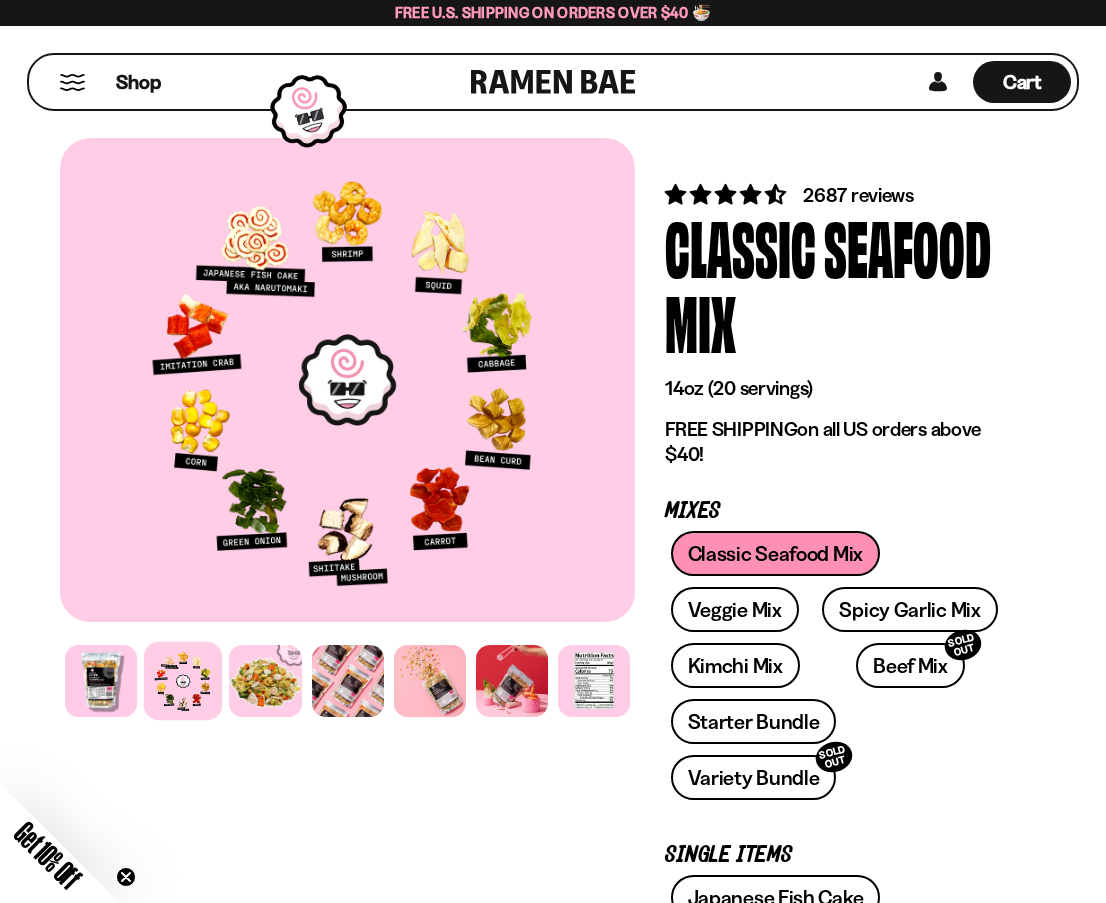 click at bounding box center [72, 82] 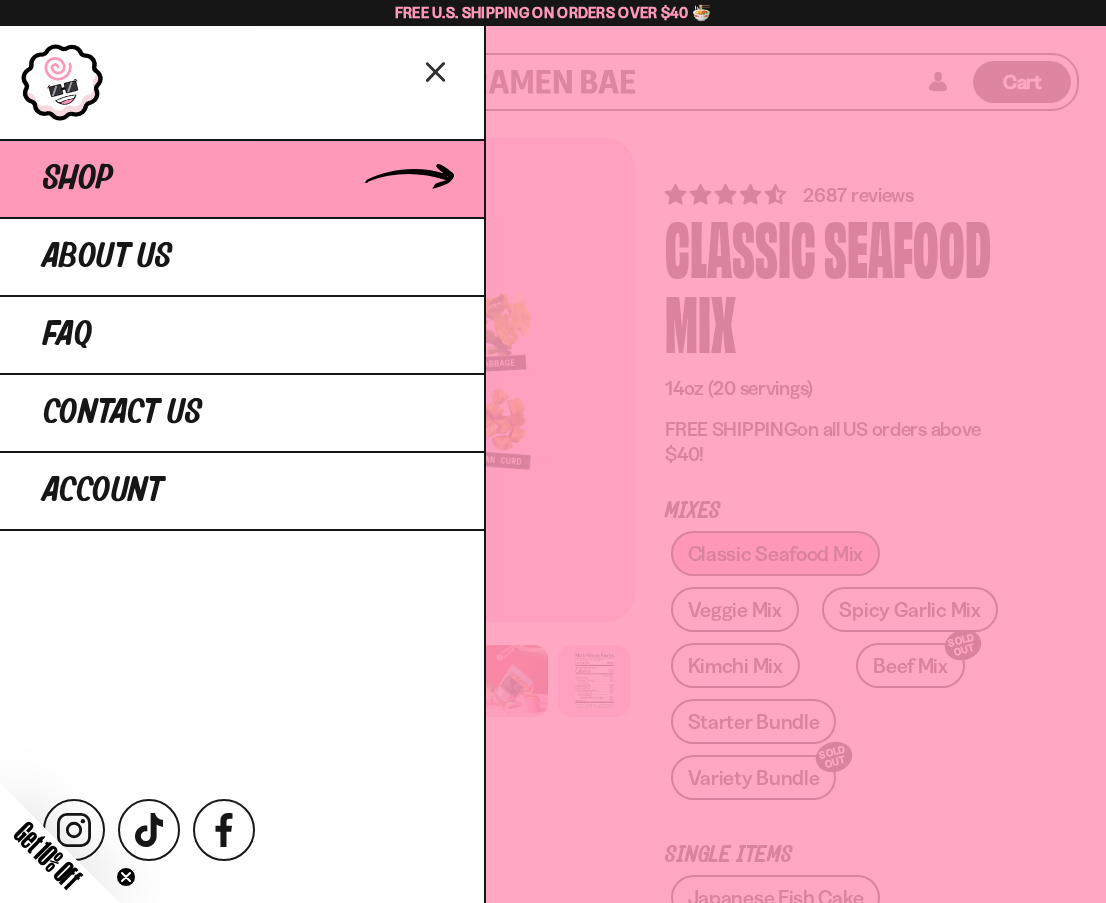 click on "Shop" at bounding box center (242, 178) 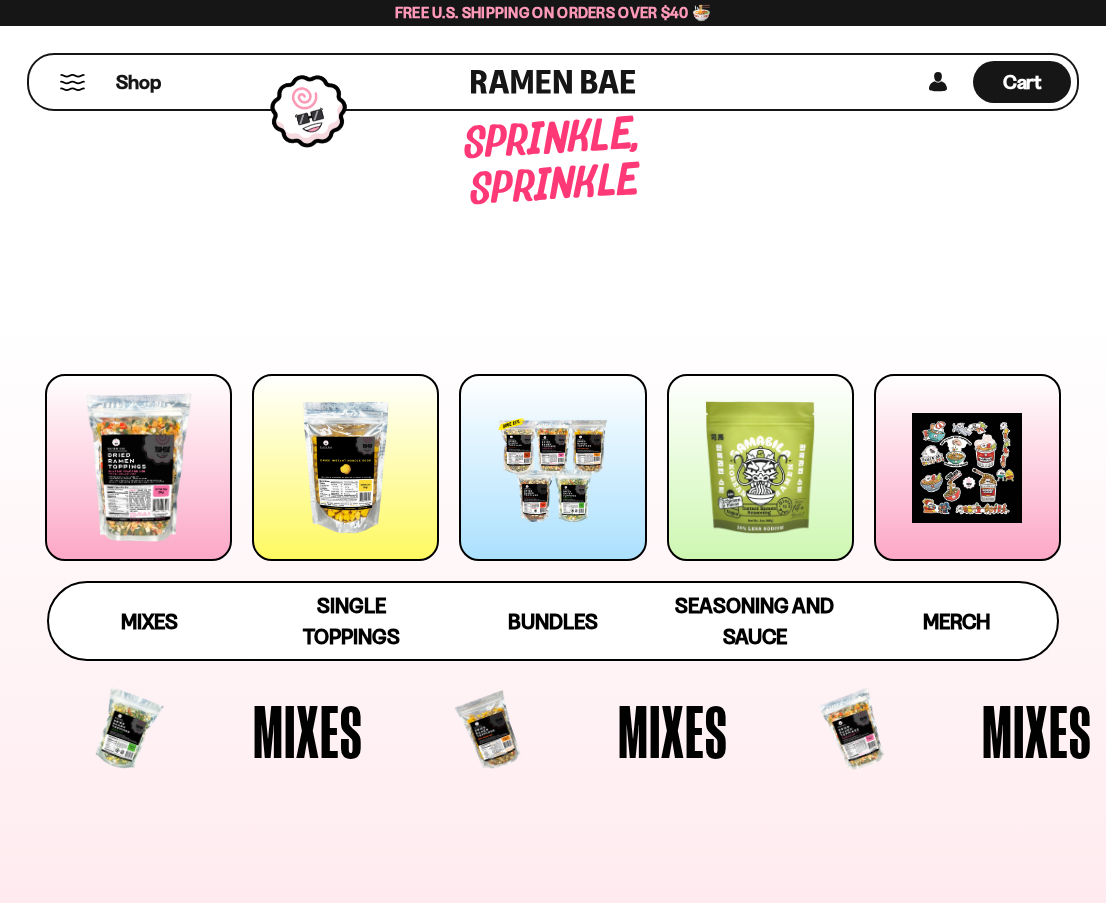 scroll, scrollTop: 0, scrollLeft: 0, axis: both 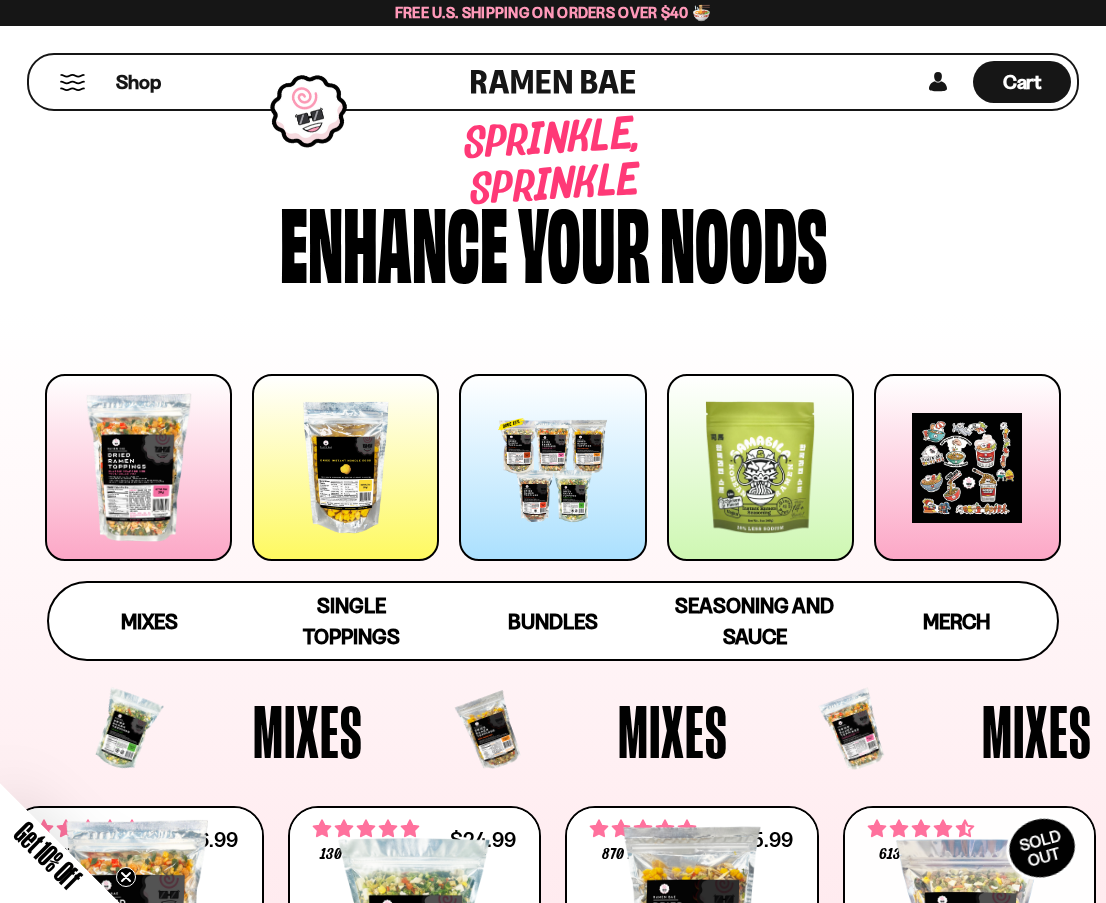 click at bounding box center [552, 467] 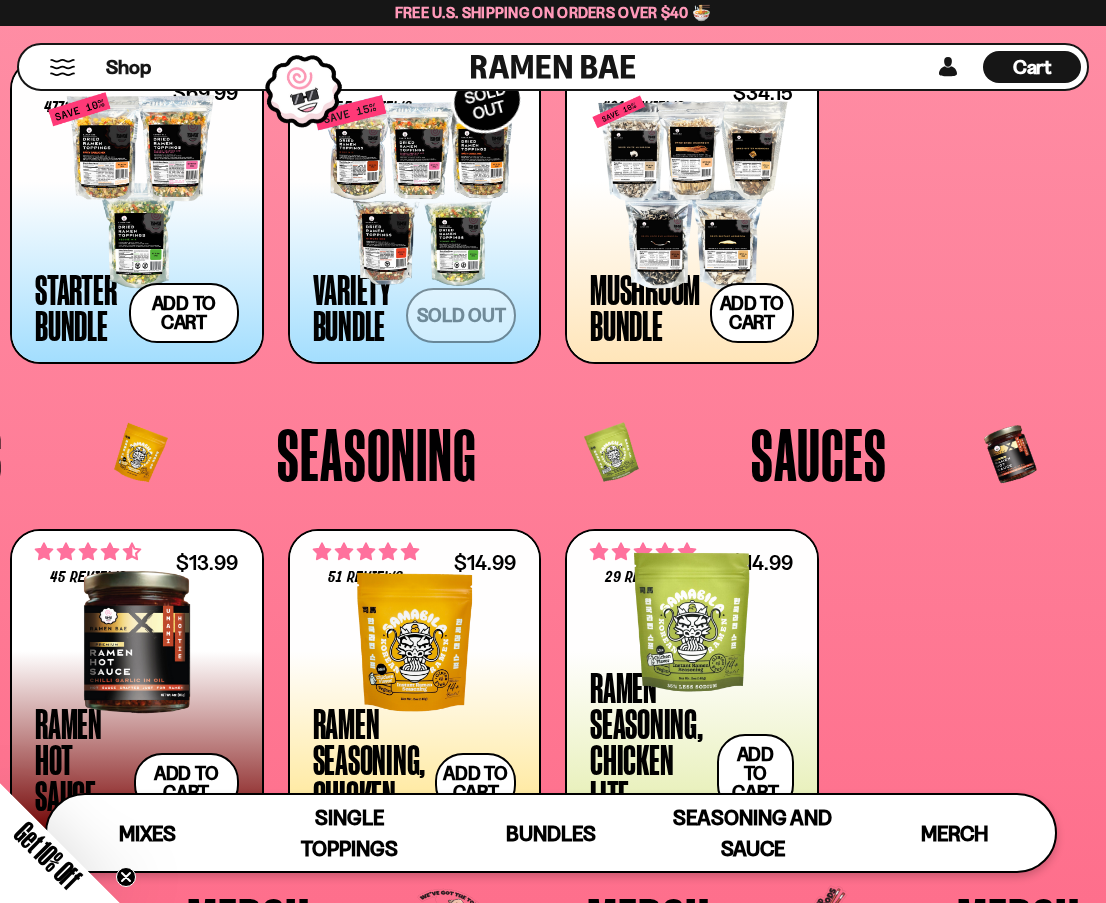 scroll, scrollTop: 3601, scrollLeft: 0, axis: vertical 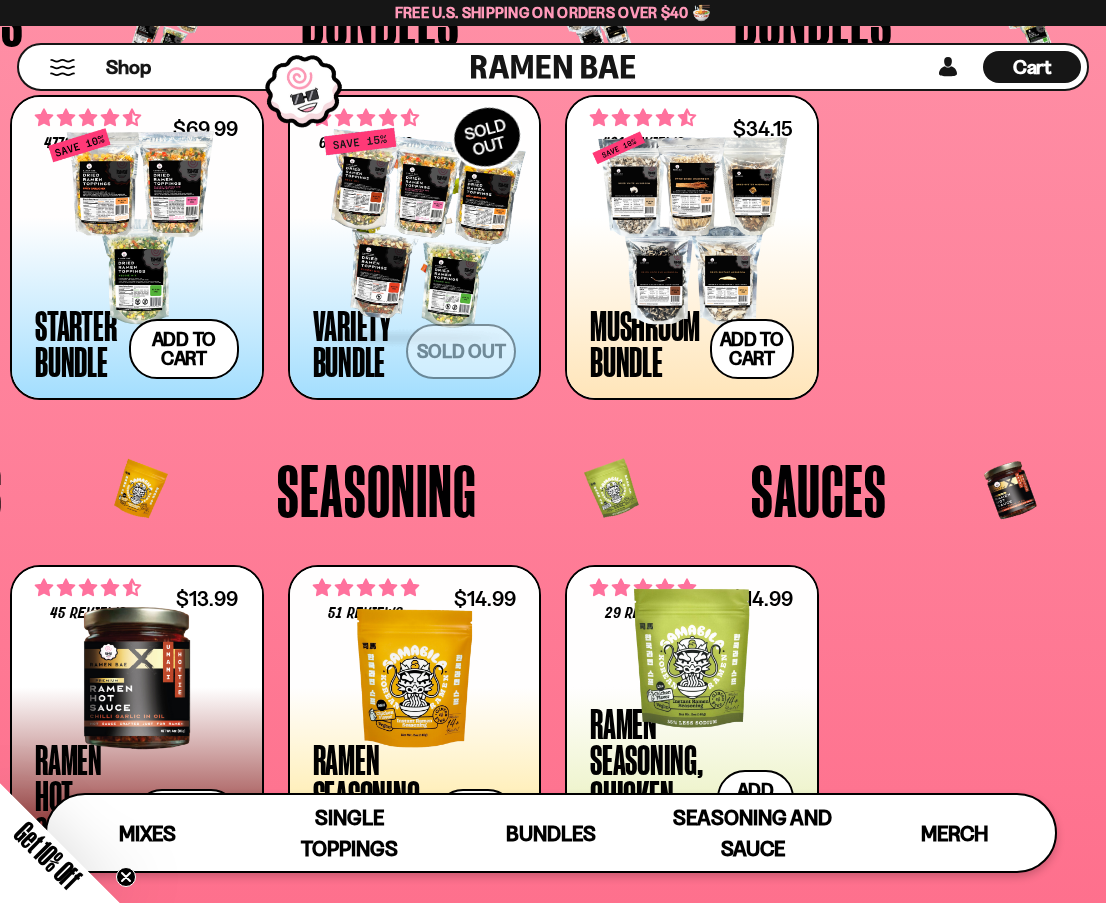 click at bounding box center [415, 227] 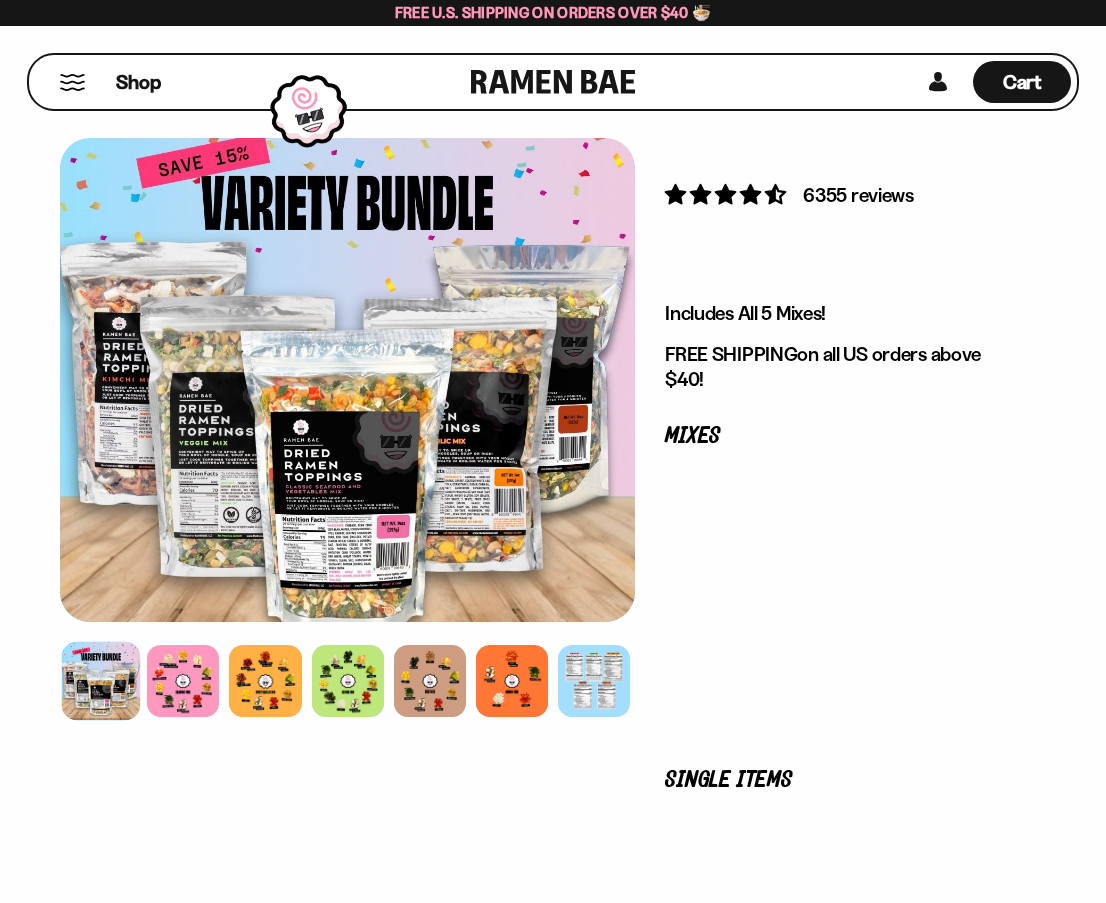 scroll, scrollTop: 0, scrollLeft: 0, axis: both 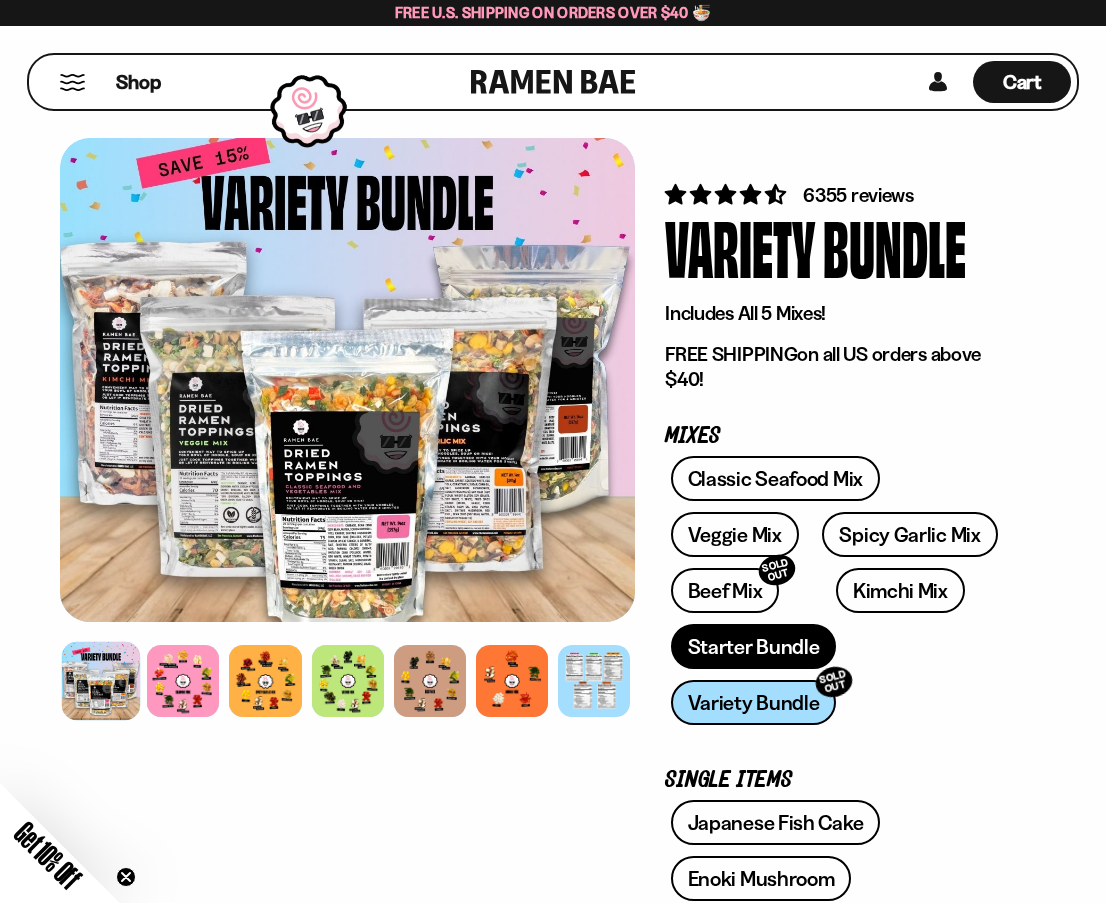 click on "Starter Bundle" at bounding box center (754, 646) 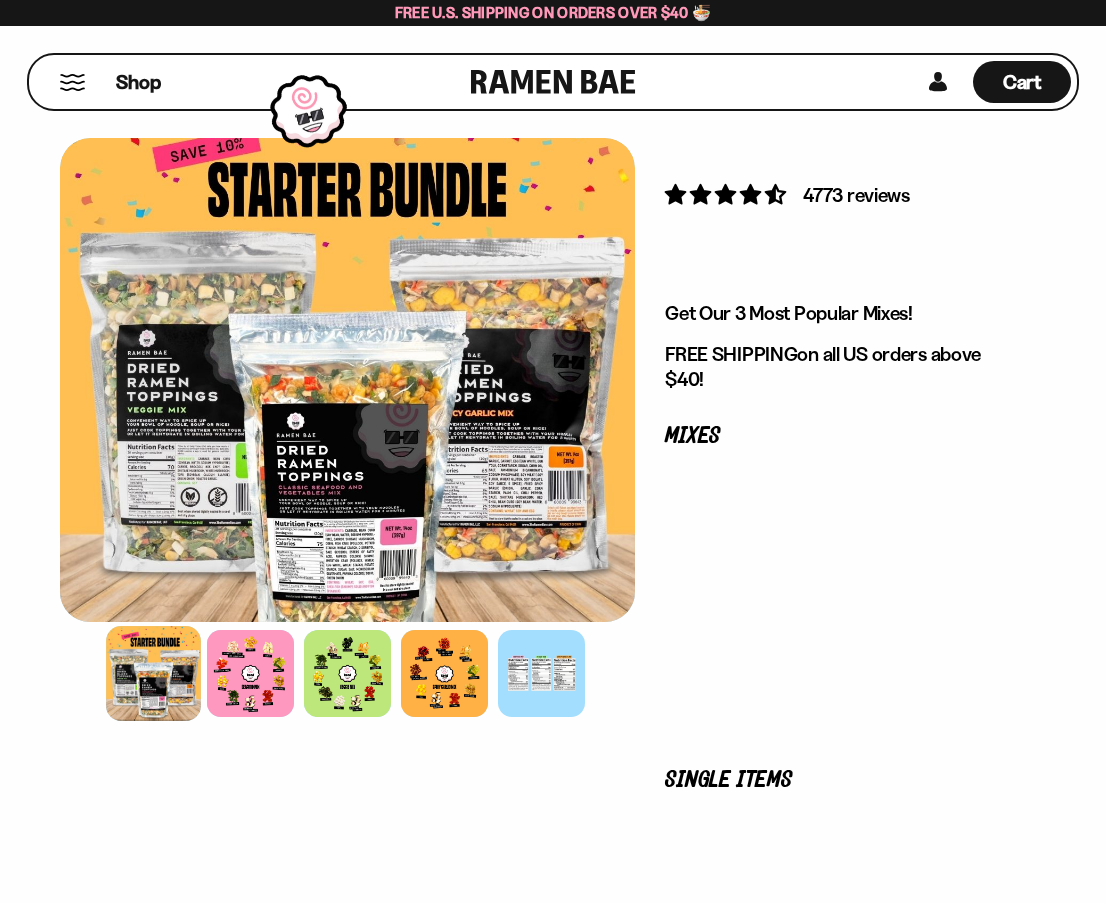 scroll, scrollTop: 0, scrollLeft: 0, axis: both 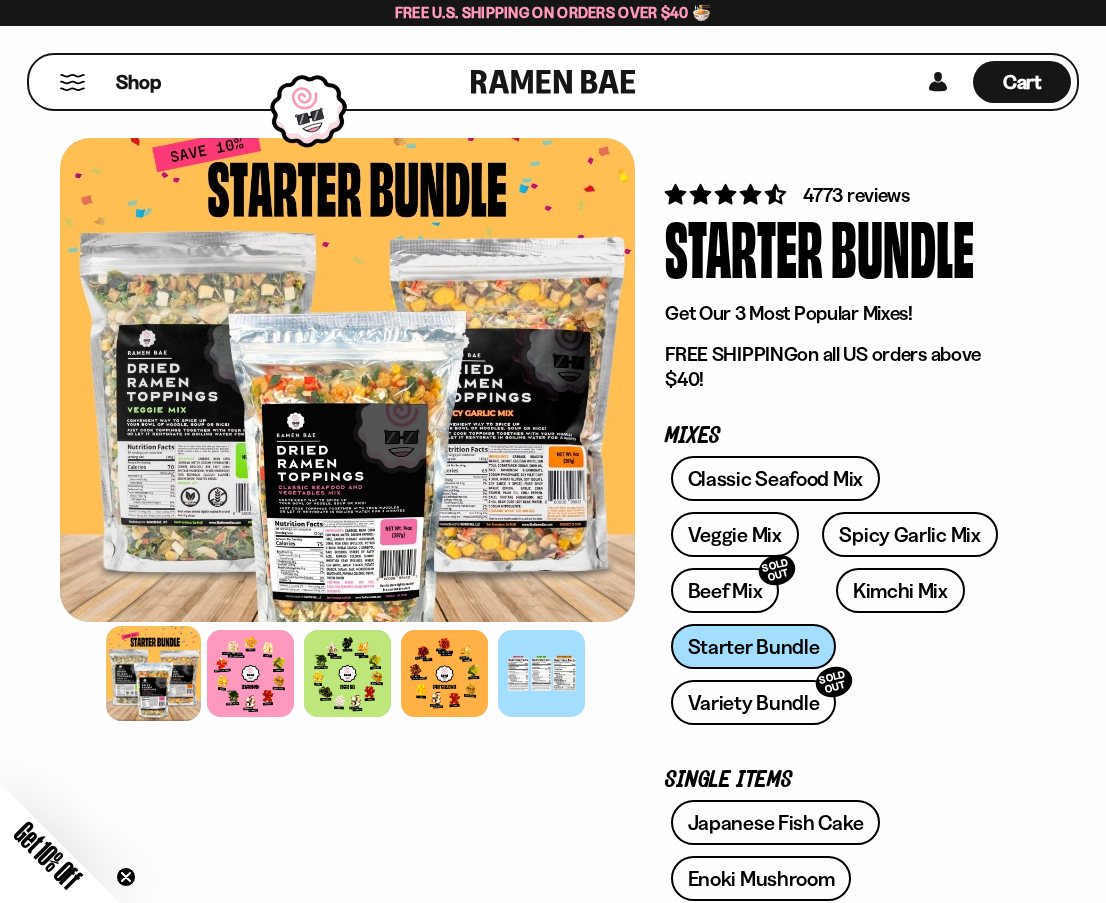 click at bounding box center (153, 673) 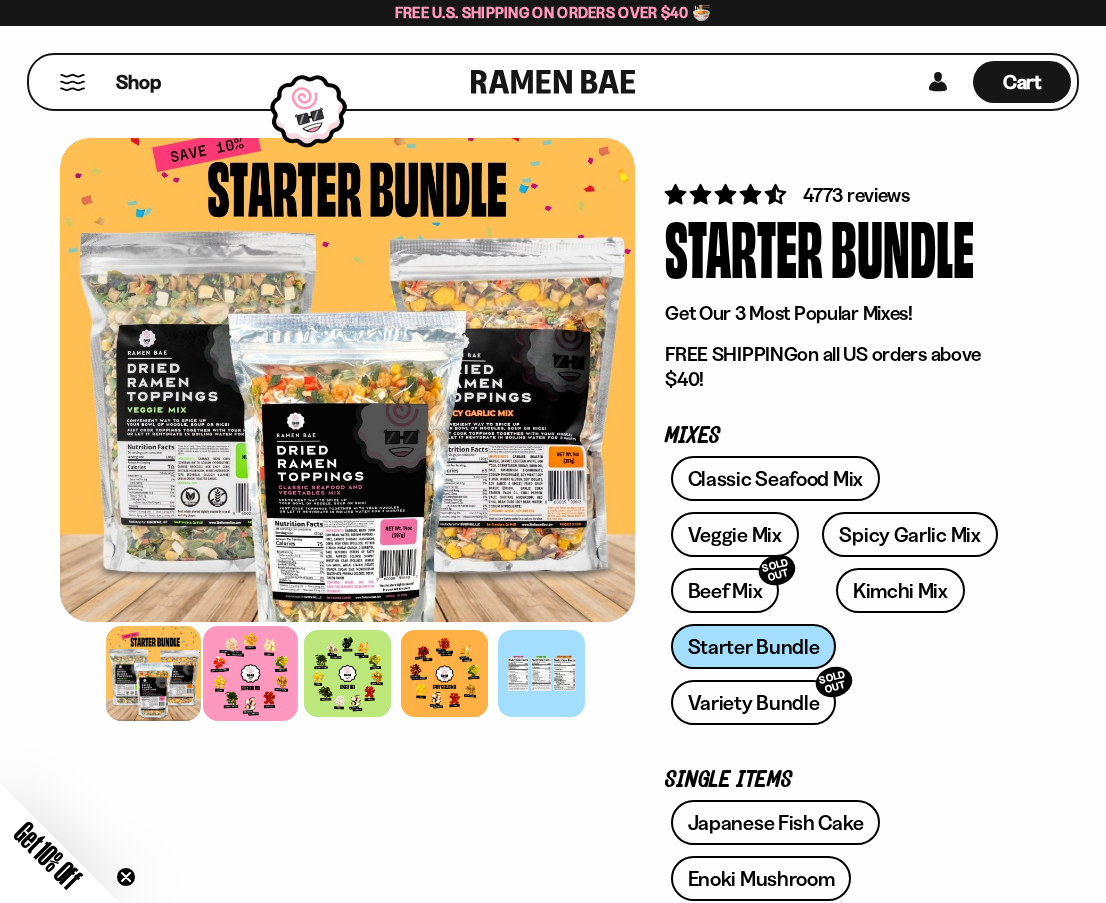 click at bounding box center (250, 673) 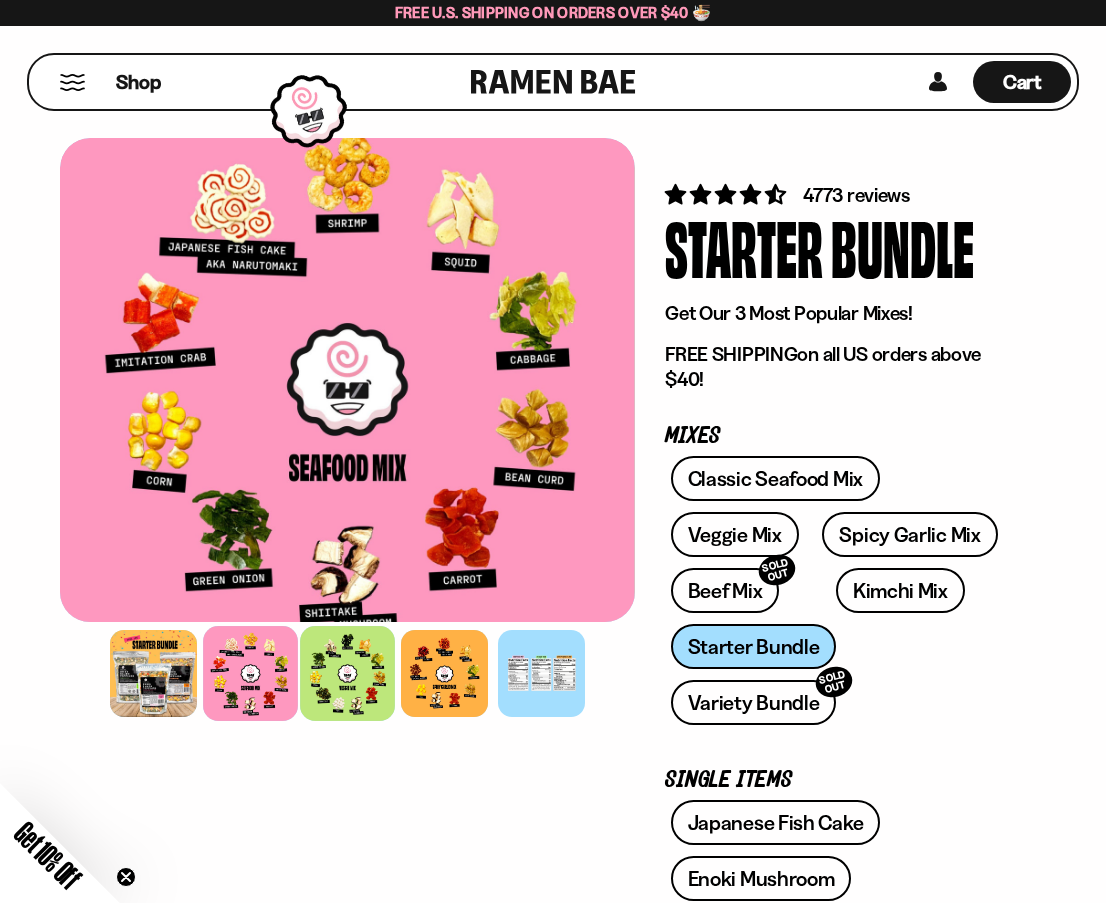 click at bounding box center (347, 673) 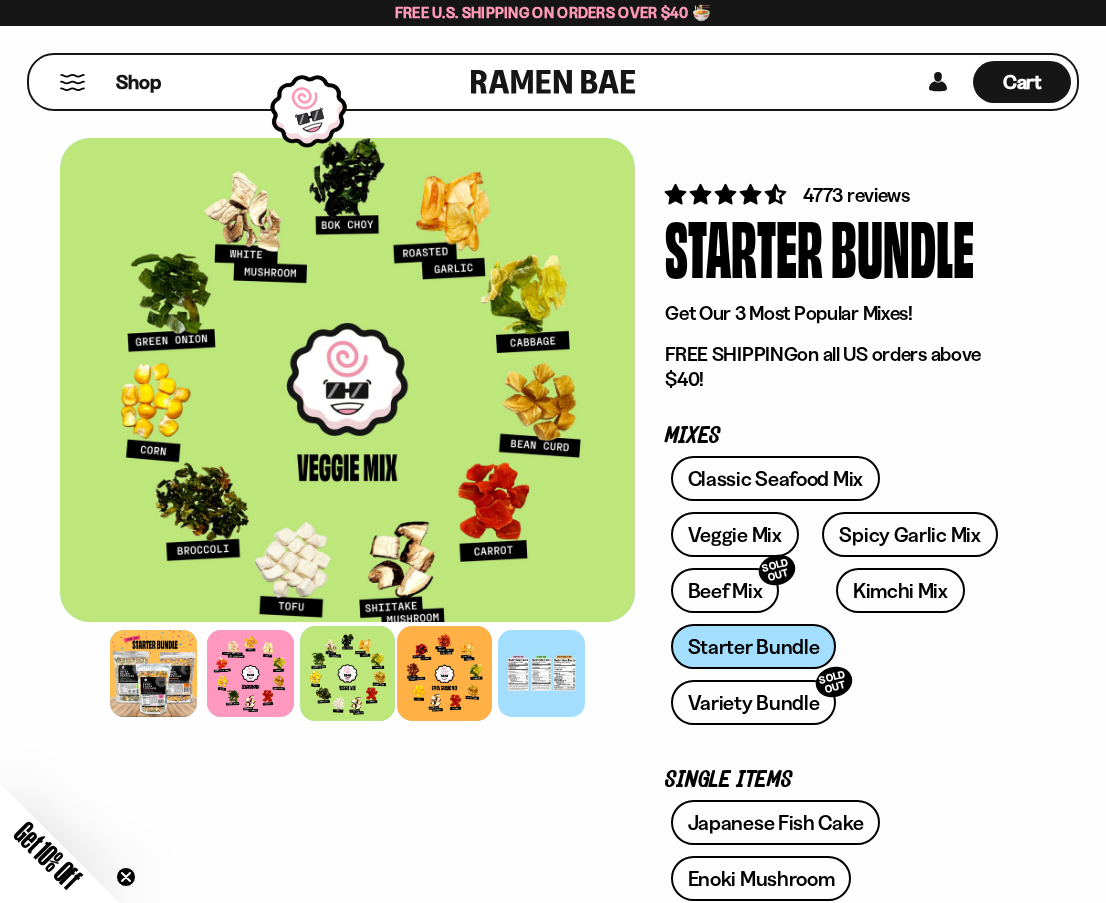 click at bounding box center (444, 673) 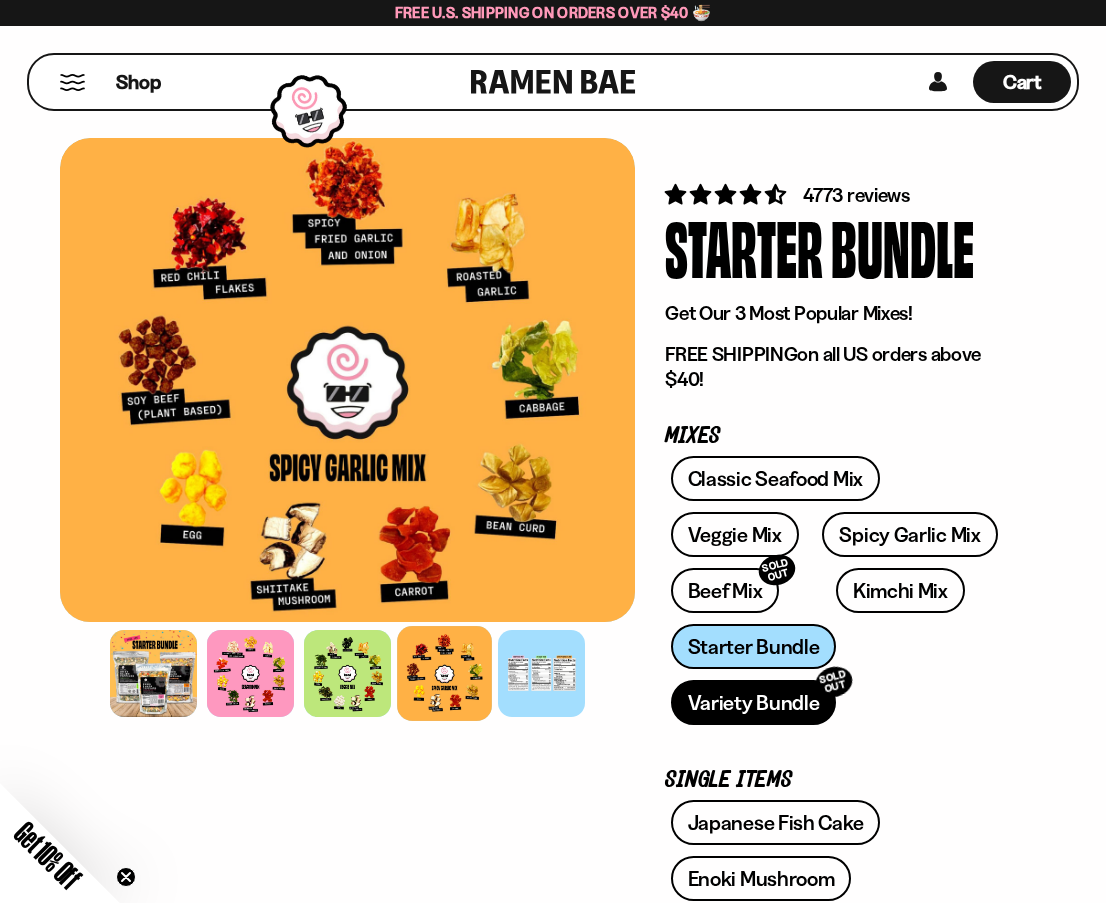 click on "Variety Bundle
SOLD OUT" at bounding box center (754, 702) 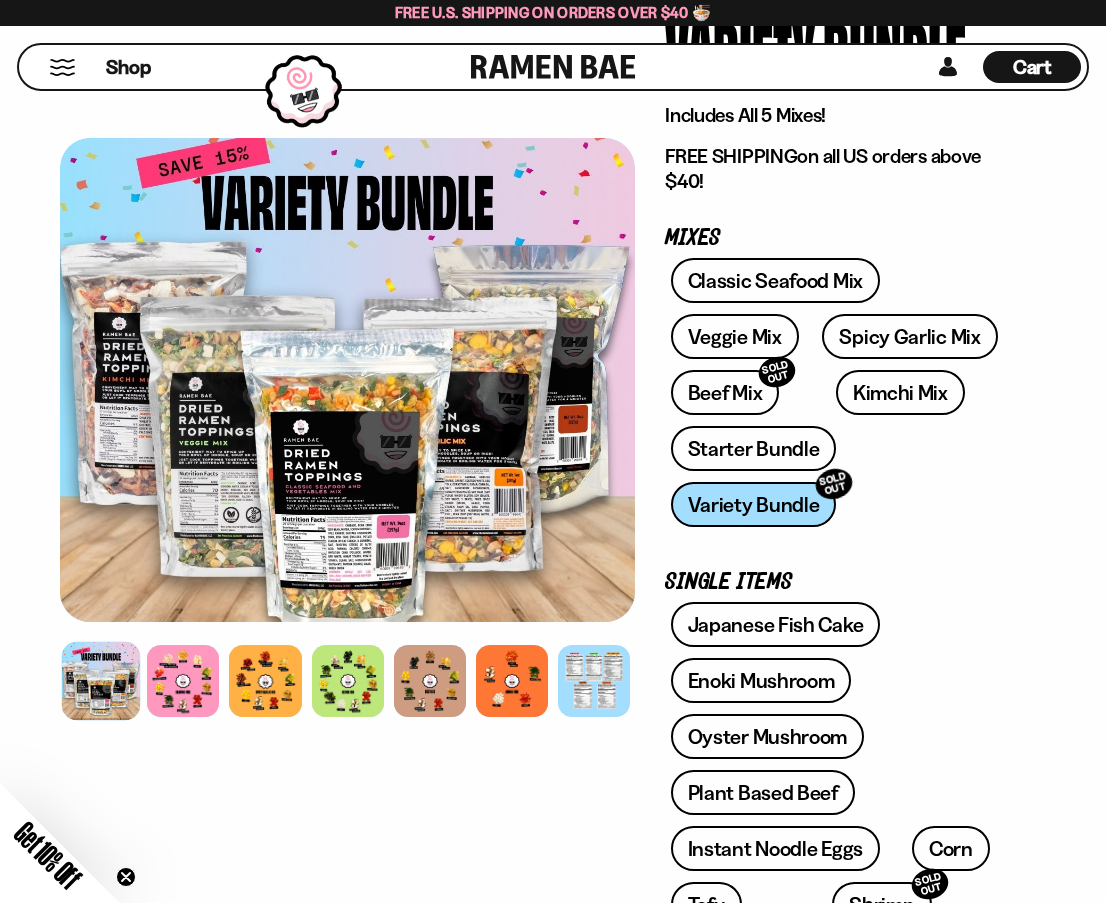 scroll, scrollTop: 200, scrollLeft: 0, axis: vertical 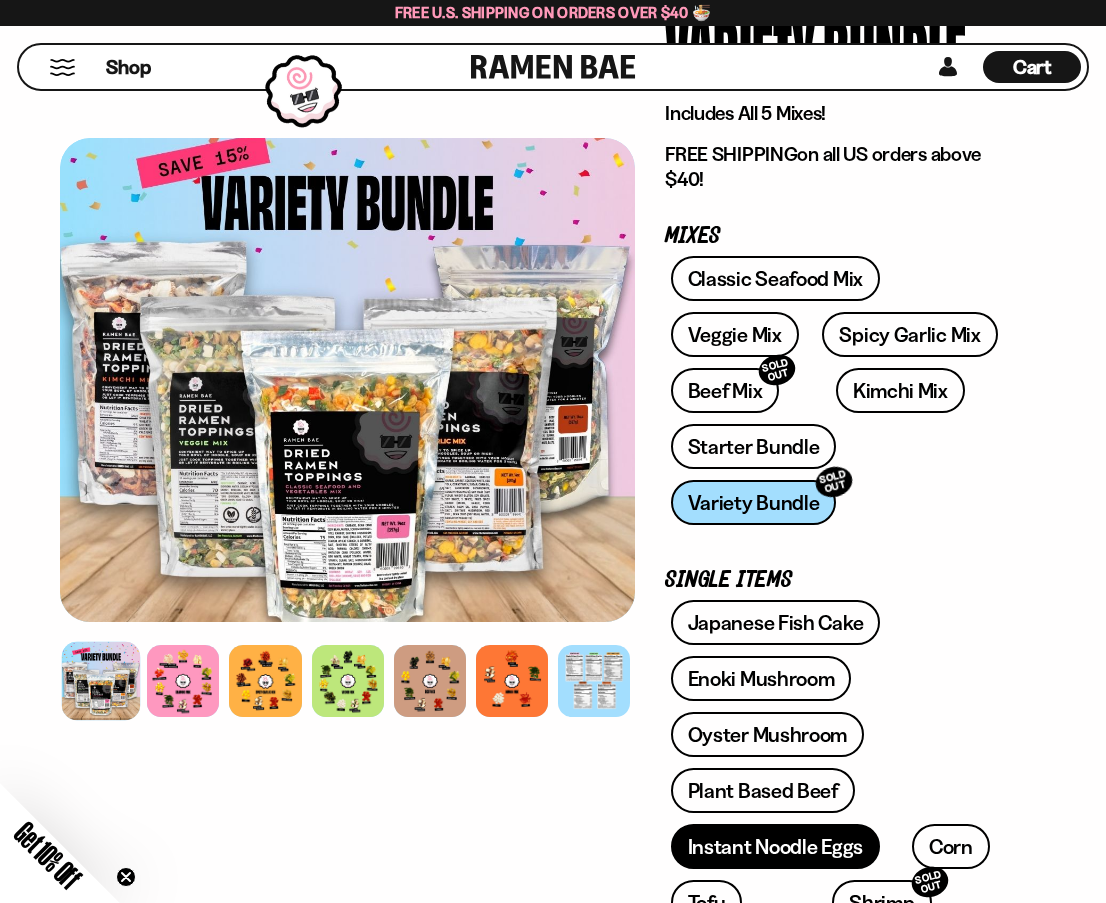 click on "Instant Noodle Eggs" at bounding box center [775, 846] 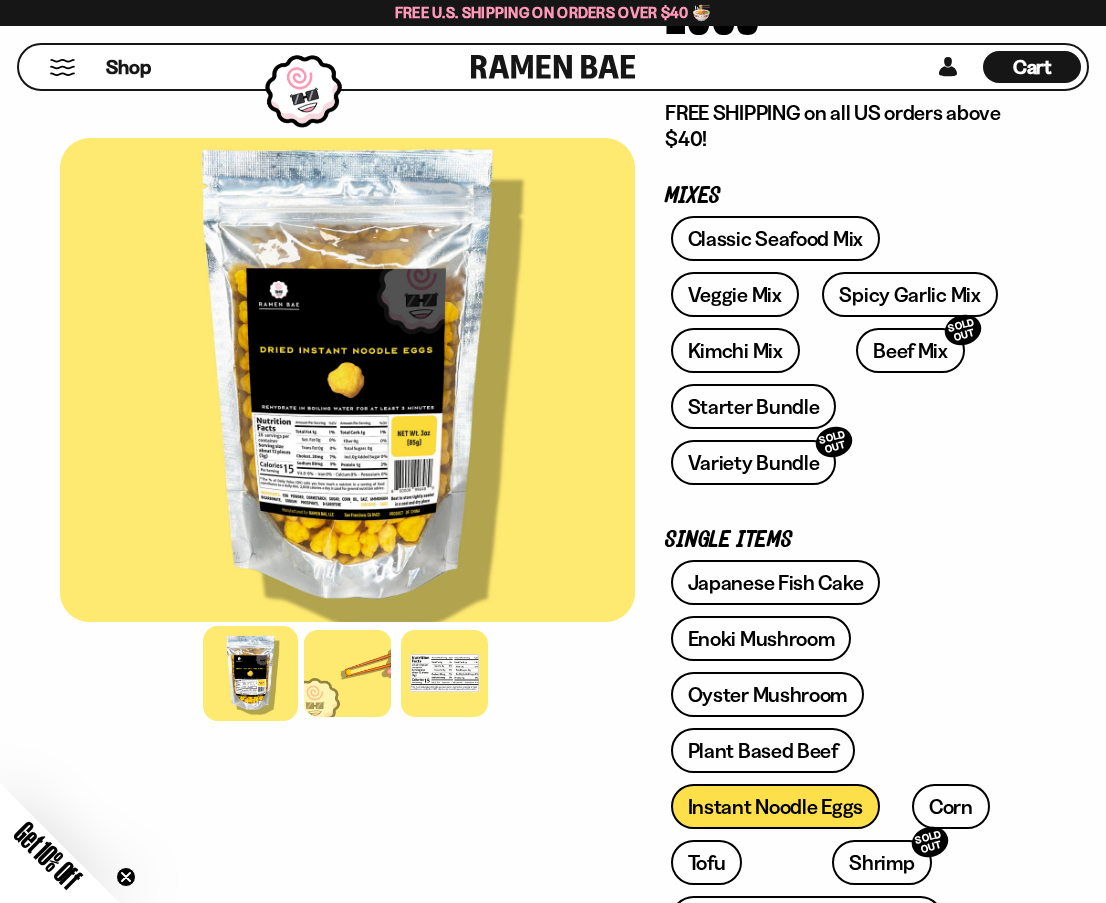 scroll, scrollTop: 400, scrollLeft: 0, axis: vertical 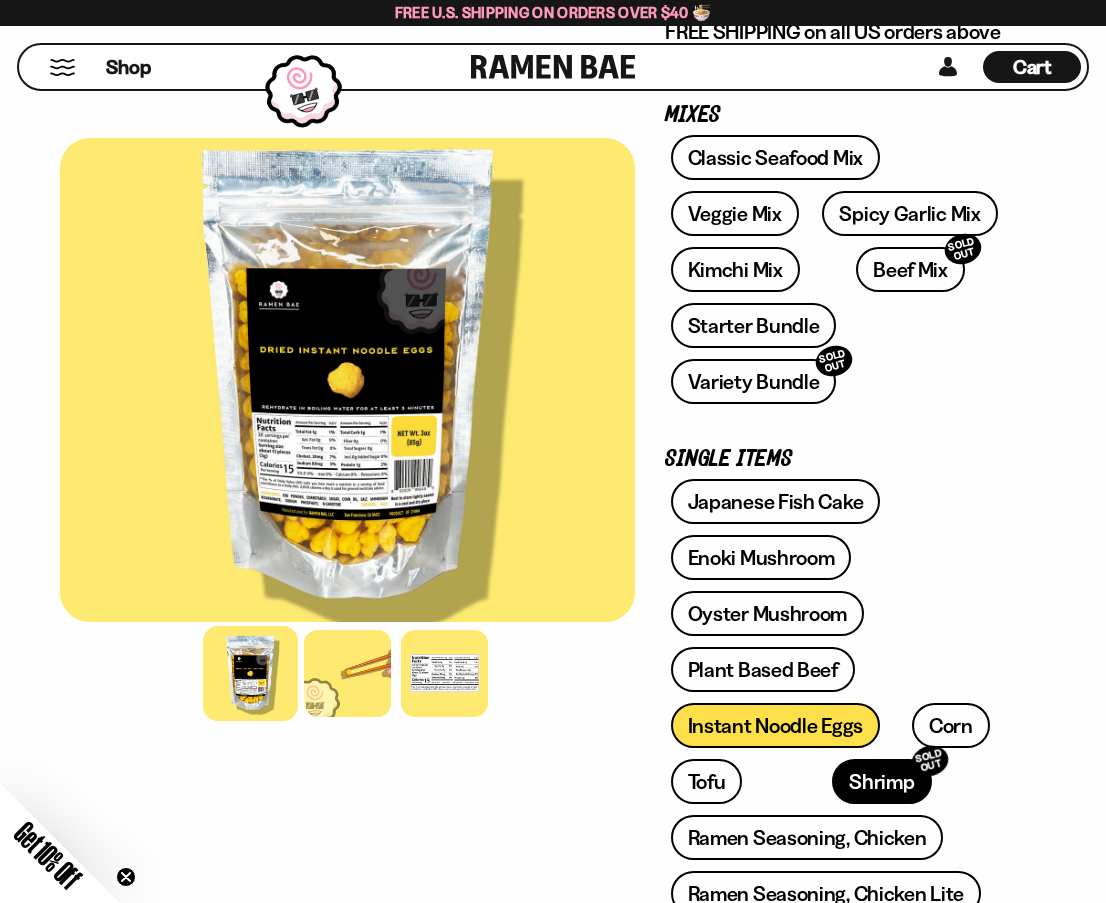 click on "Shrimp
SOLD OUT" at bounding box center [881, 781] 